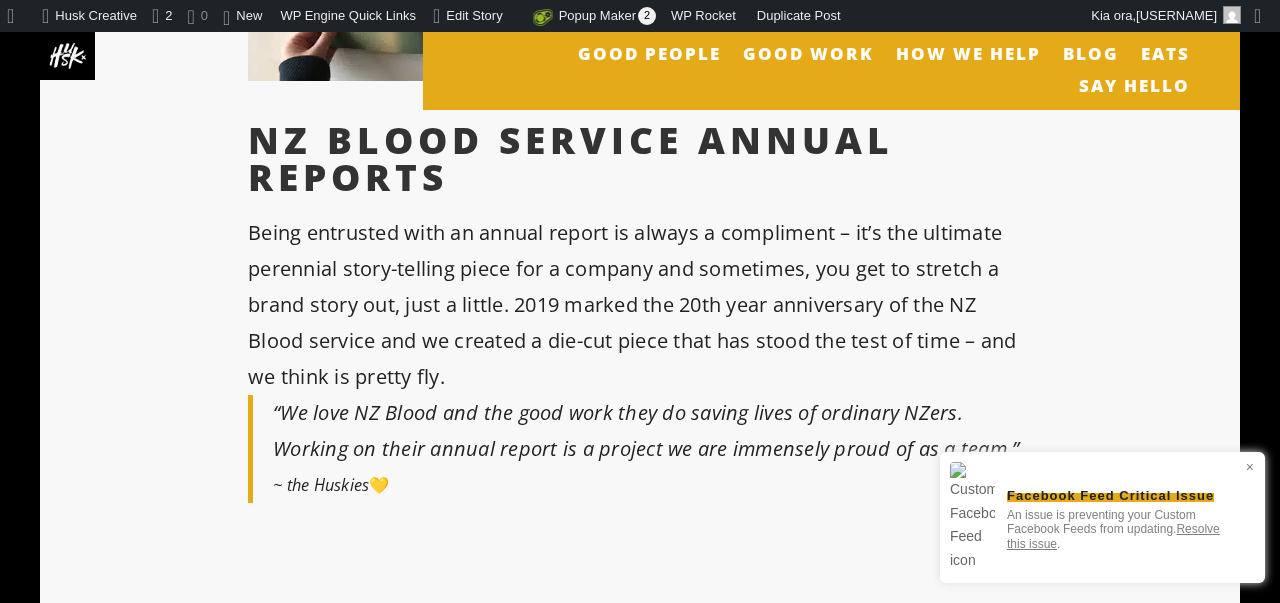 scroll, scrollTop: 761, scrollLeft: 0, axis: vertical 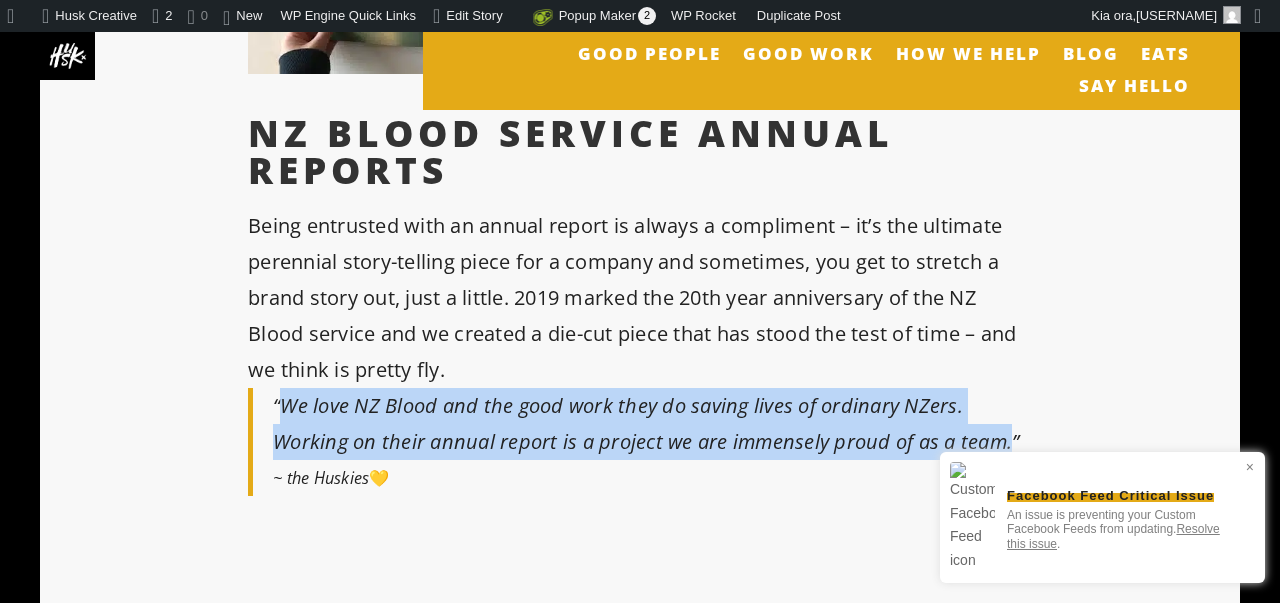 drag, startPoint x: 281, startPoint y: 339, endPoint x: 996, endPoint y: 376, distance: 715.9567 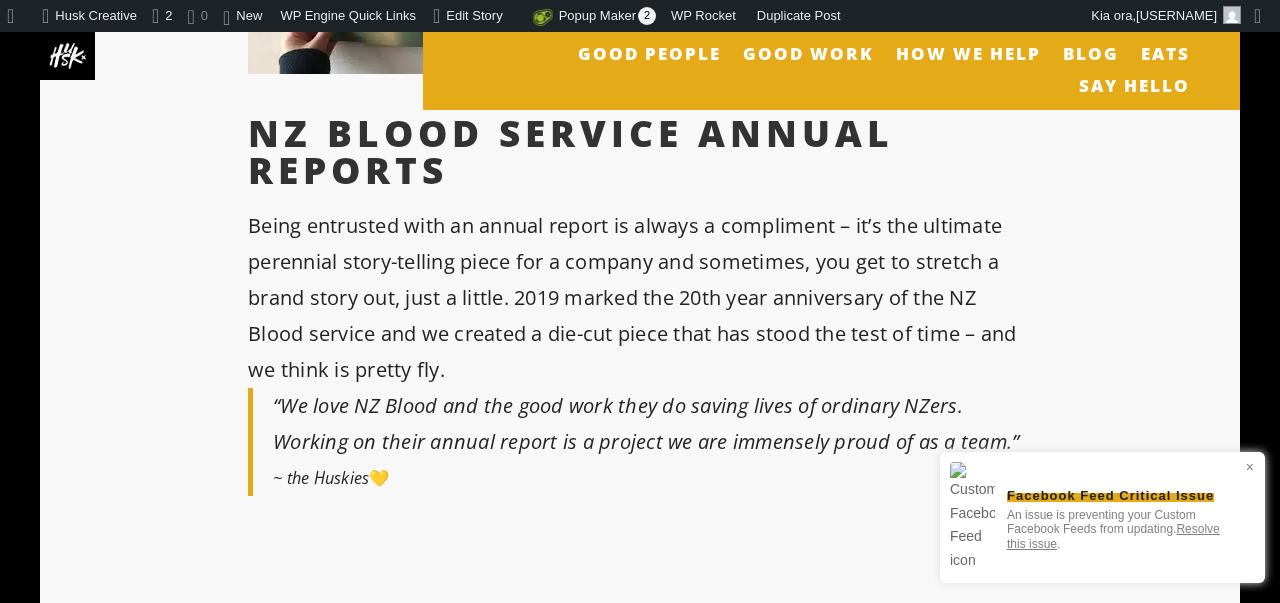 click on "Being entrusted with an annual report is always a compliment – it’s the ultimate perennial story-telling piece for a company and sometimes, you get to stretch a brand story out, just a little. 2019 marked the 20th year anniversary of the NZ Blood service and we created a die-cut piece that has stood the test of time – and we think is pretty fly." at bounding box center [640, 298] 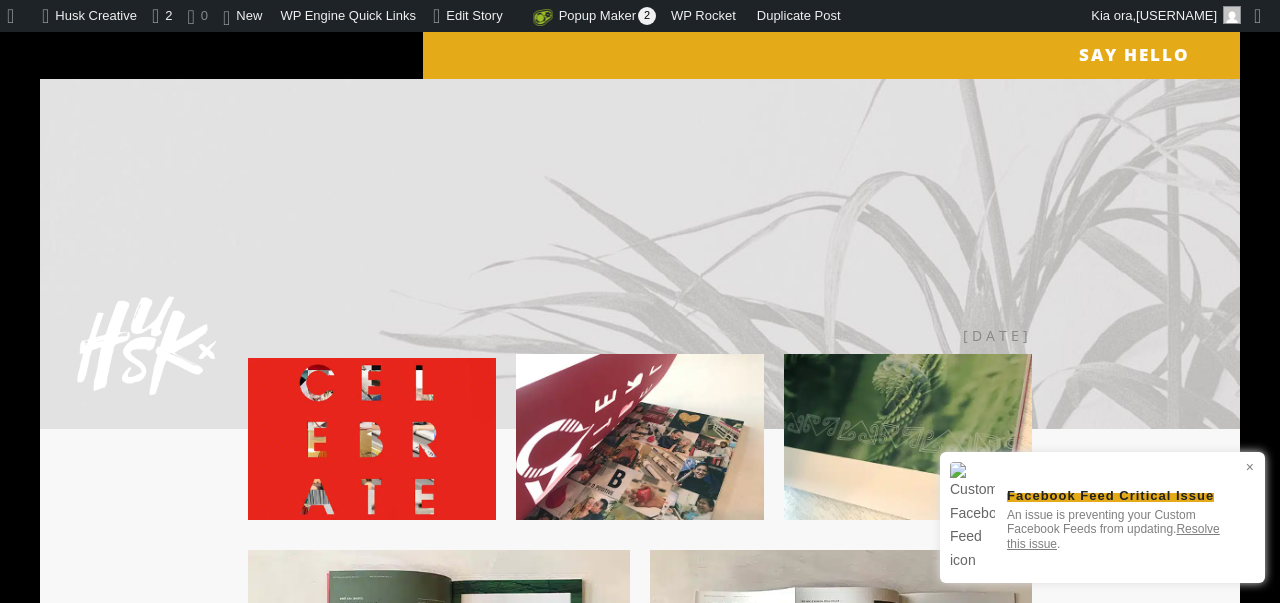 scroll, scrollTop: 0, scrollLeft: 0, axis: both 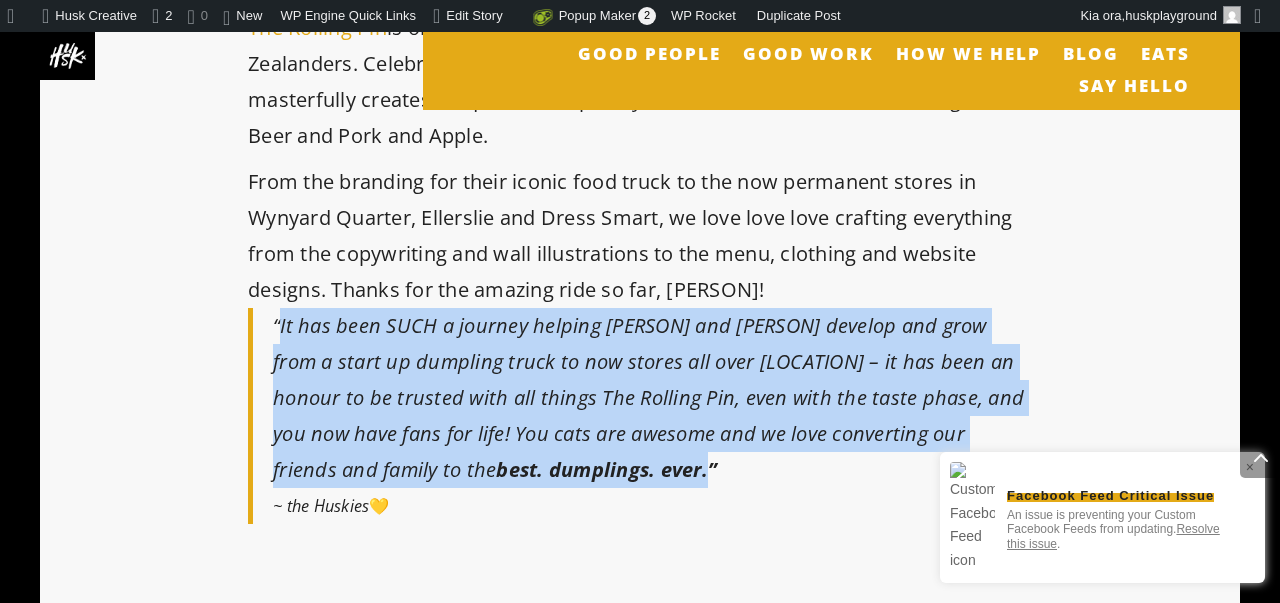 drag, startPoint x: 278, startPoint y: 299, endPoint x: 500, endPoint y: 435, distance: 260.34592 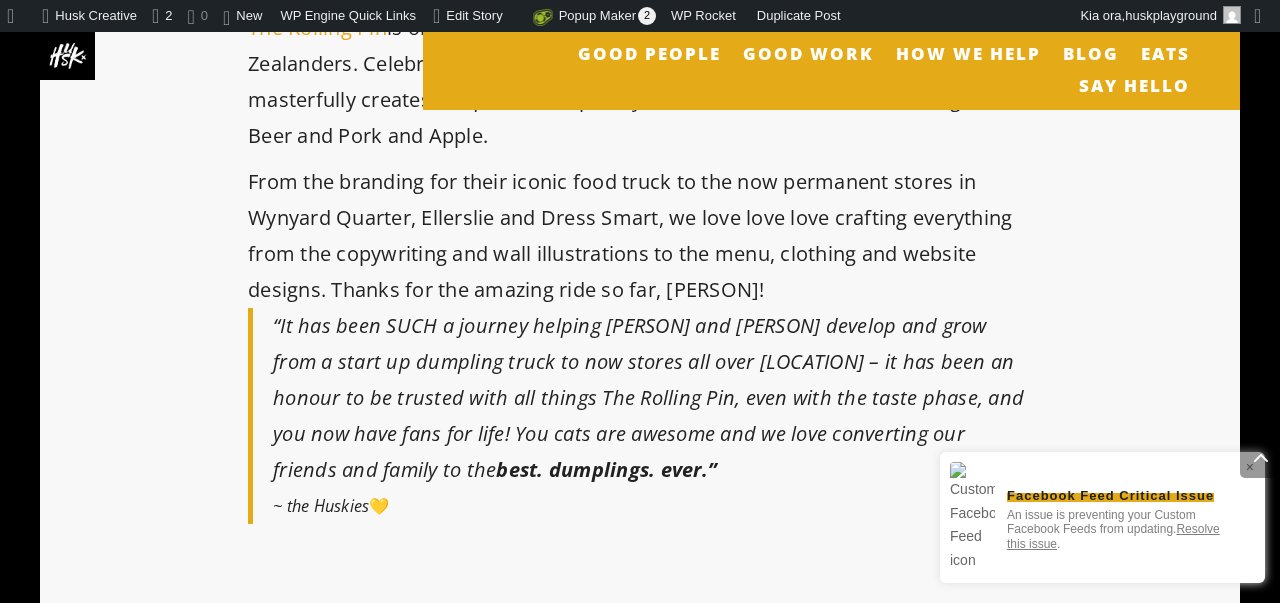 click on "“It has been SUCH a journey helping Gordon and Yin develop and grow from a start up dumpling truck to now stores all over Auckland – it has been an honour to be trusted with all things The Rolling Pin, even with the taste phase, and you now have fans for life! You cats are awesome and we love converting our friends and family to the  best. dumplings. ever.”" at bounding box center (652, 398) 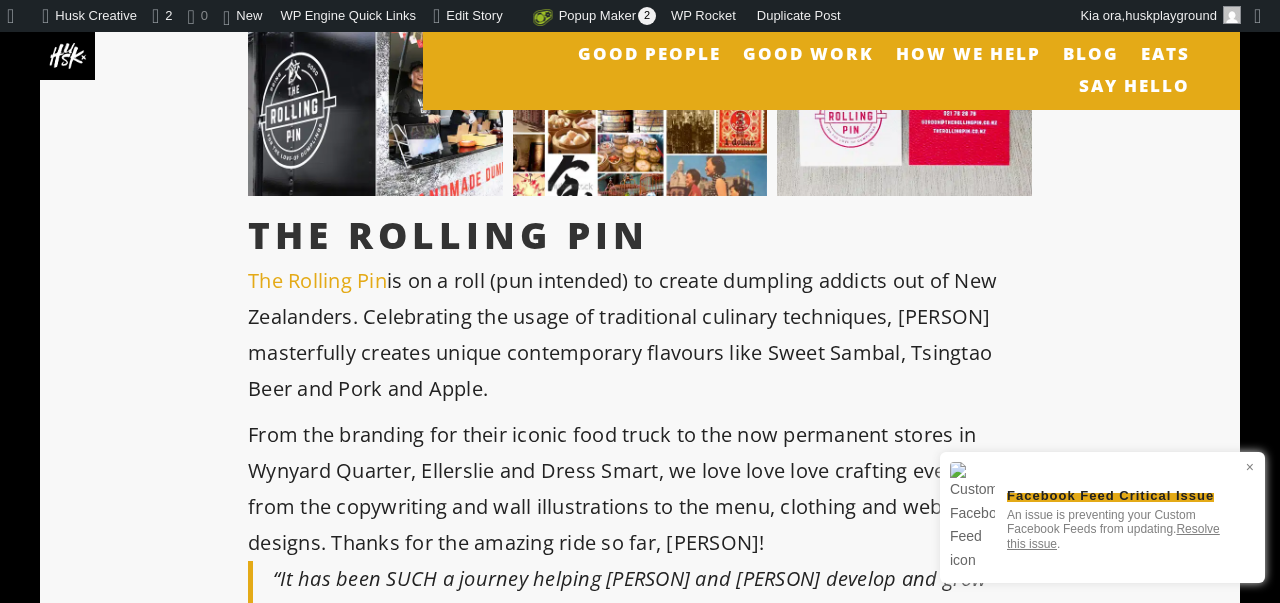 scroll, scrollTop: 686, scrollLeft: 0, axis: vertical 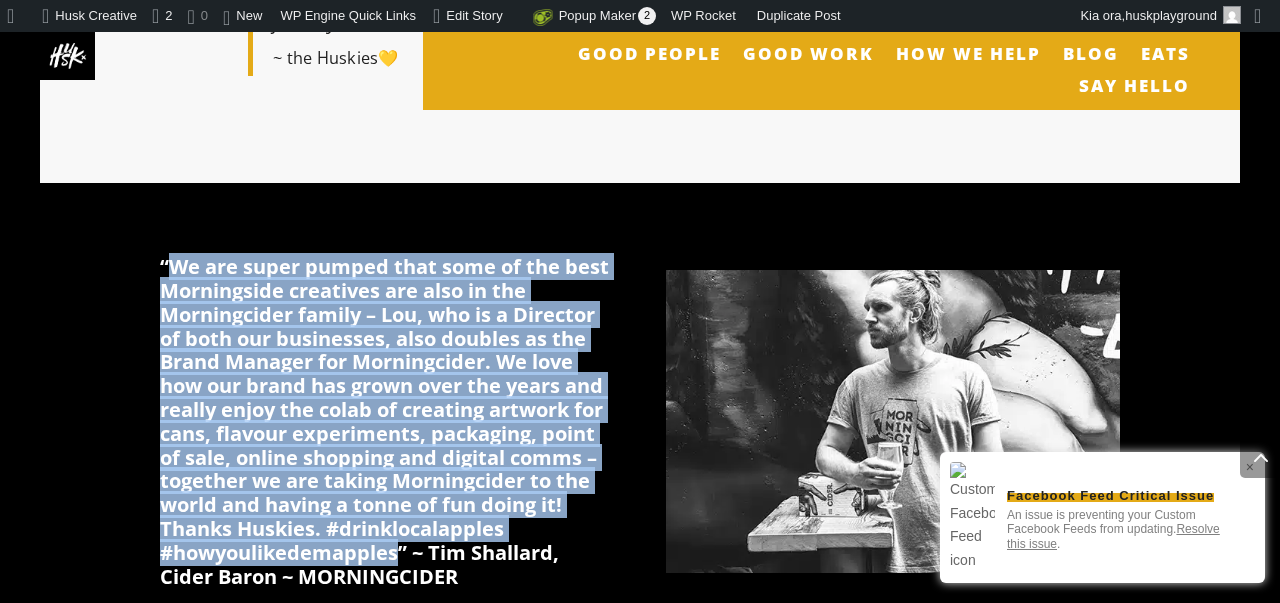 drag, startPoint x: 170, startPoint y: 198, endPoint x: 374, endPoint y: 460, distance: 332.0542 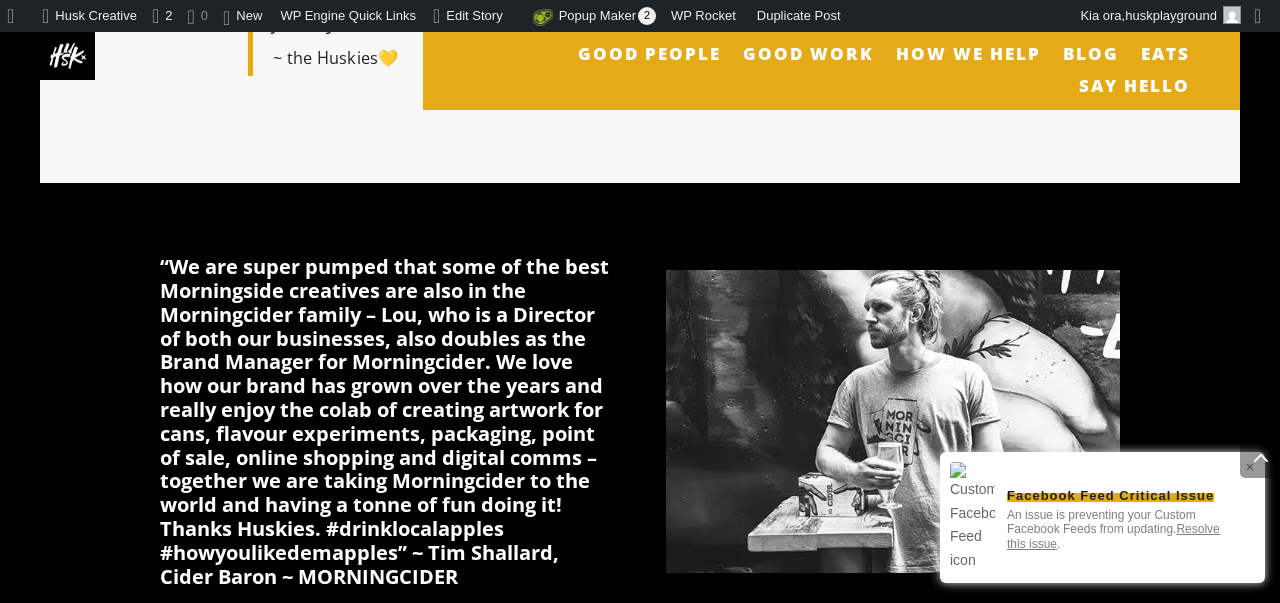 click on "“We are super pumped that some of the best Morningside creatives are also in the Morningcider family – Lou, who is a Director of both our businesses, also doubles as the Brand Manager for Morningcider. We love how our brand has grown over the years and really enjoy the colab of creating artwork for cans, flavour experiments, packaging, point of sale, online shopping and digital comms – together we are taking Morningcider to the world and having a tonne of fun doing it! Thanks Huskies. #drinklocalapples #howyoulikedemapples” ~ Tim Shallard, Cider Baron ~ MORNINGCIDER" at bounding box center (387, 421) 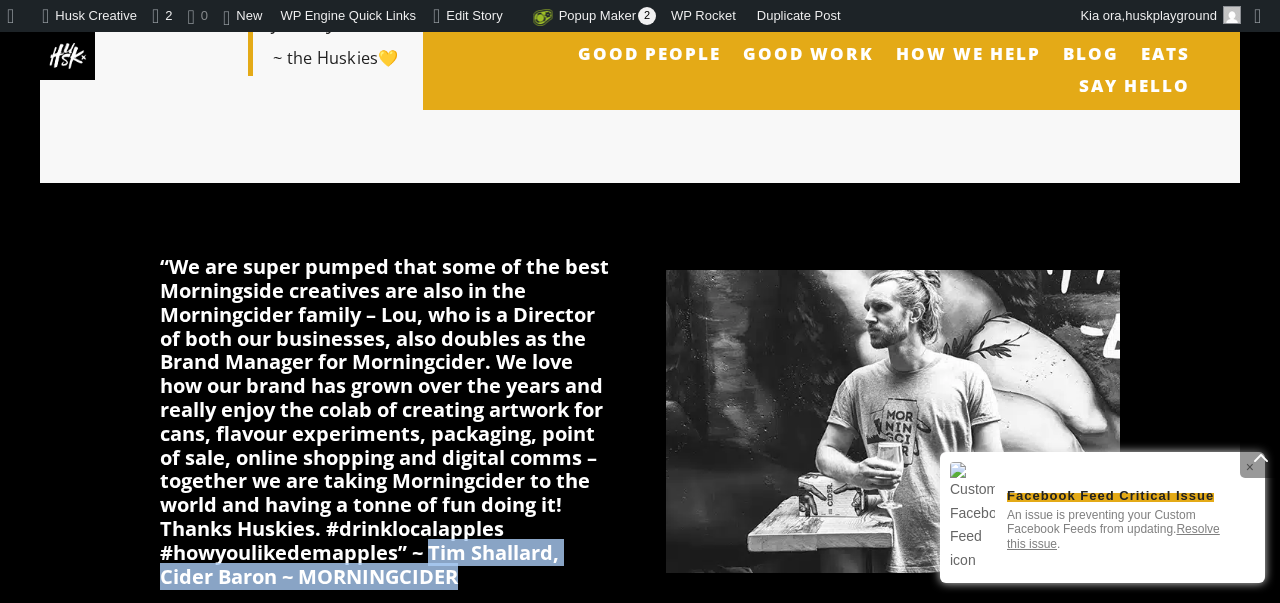 drag, startPoint x: 403, startPoint y: 461, endPoint x: 394, endPoint y: 486, distance: 26.57066 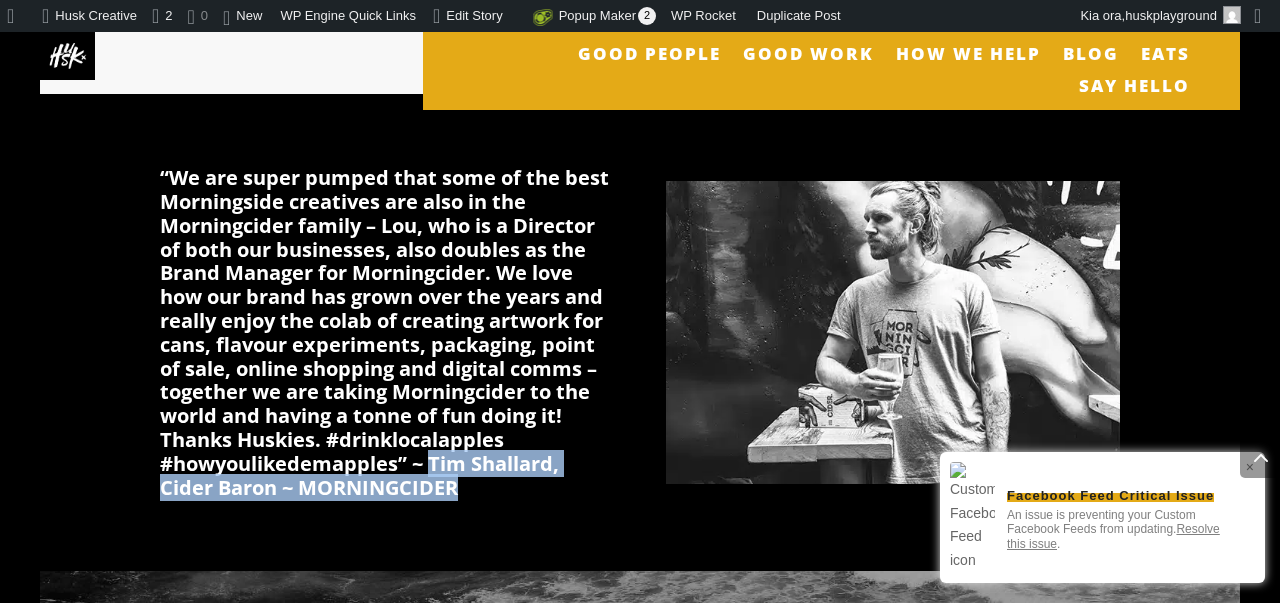 scroll, scrollTop: 1344, scrollLeft: 0, axis: vertical 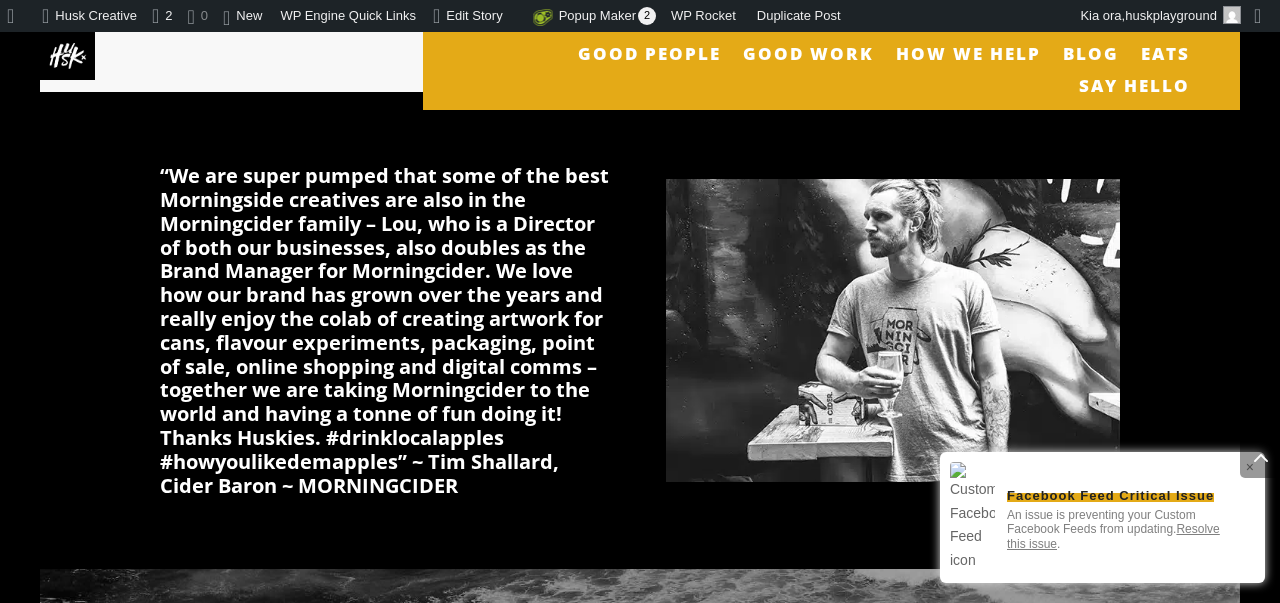 click on "“We are super pumped that some of the best Morningside creatives are also in the Morningcider family – Lou, who is a Director of both our businesses, also doubles as the Brand Manager for Morningcider. We love how our brand has grown over the years and really enjoy the colab of creating artwork for cans, flavour experiments, packaging, point of sale, online shopping and digital comms – together we are taking Morningcider to the world and having a tonne of fun doing it! Thanks Huskies. #drinklocalapples #howyoulikedemapples” ~ Tim Shallard, Cider Baron ~ MORNINGCIDER" at bounding box center [387, 330] 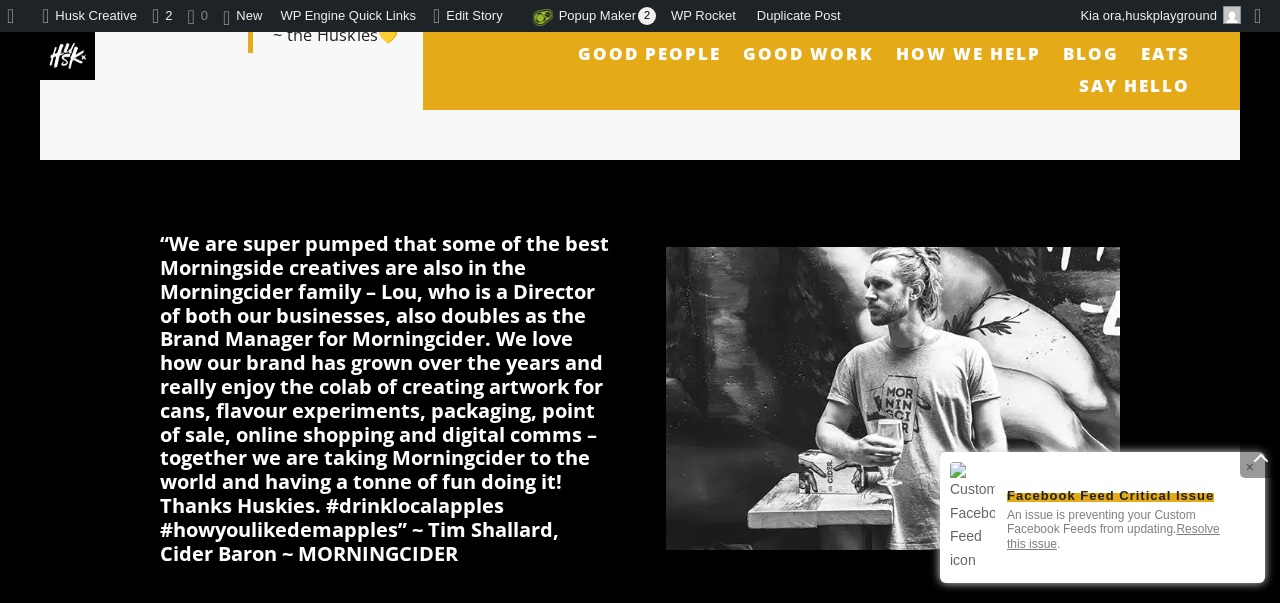 scroll, scrollTop: 1255, scrollLeft: 0, axis: vertical 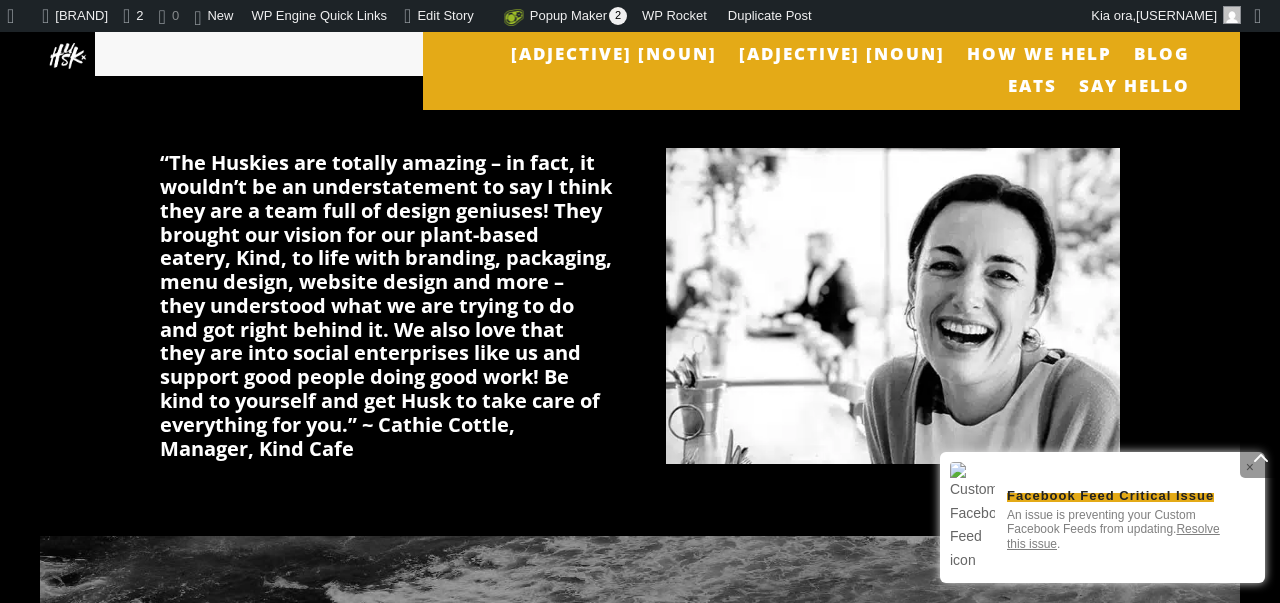 click on "“The Huskies are totally amazing – in fact, it wouldn’t be an understatement to say I think they are a team full of design geniuses! They brought our vision for our plant-based eatery, Kind, to life with branding, packaging, menu design, website design and more – they understood what we are trying to do and got right behind it. We also love that they are into social enterprises like us and support good people doing good work! Be kind to yourself and get Husk to take care of everything for you.” ~ Cathie Cottle, Manager, Kind Cafe" at bounding box center [640, 306] 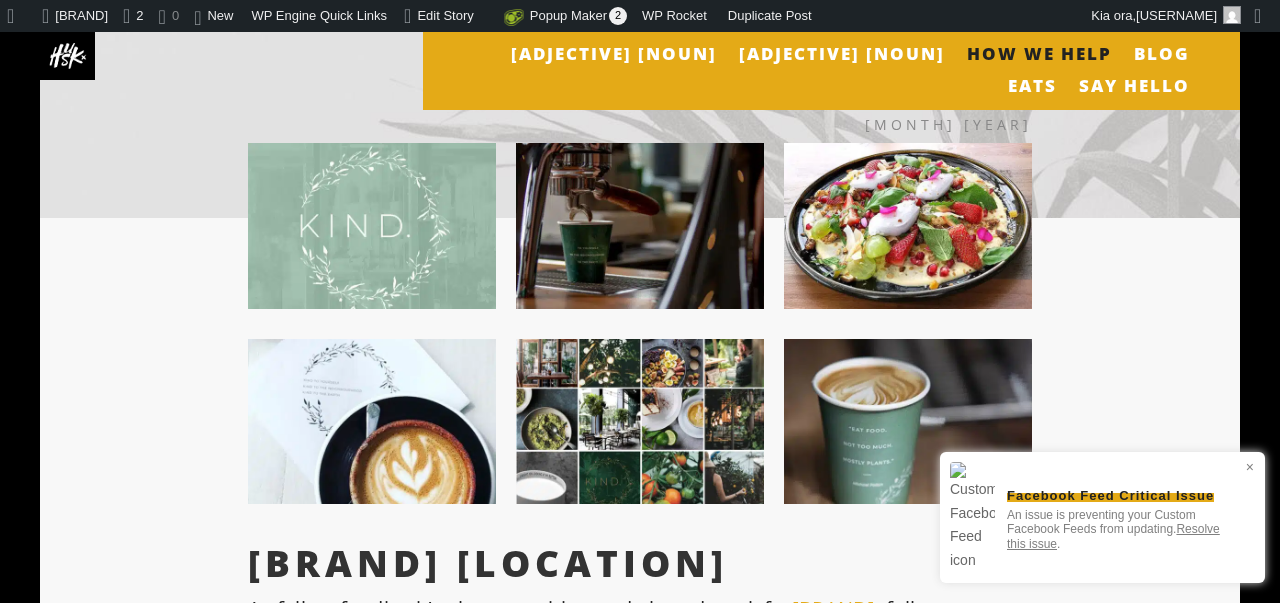 scroll, scrollTop: 0, scrollLeft: 0, axis: both 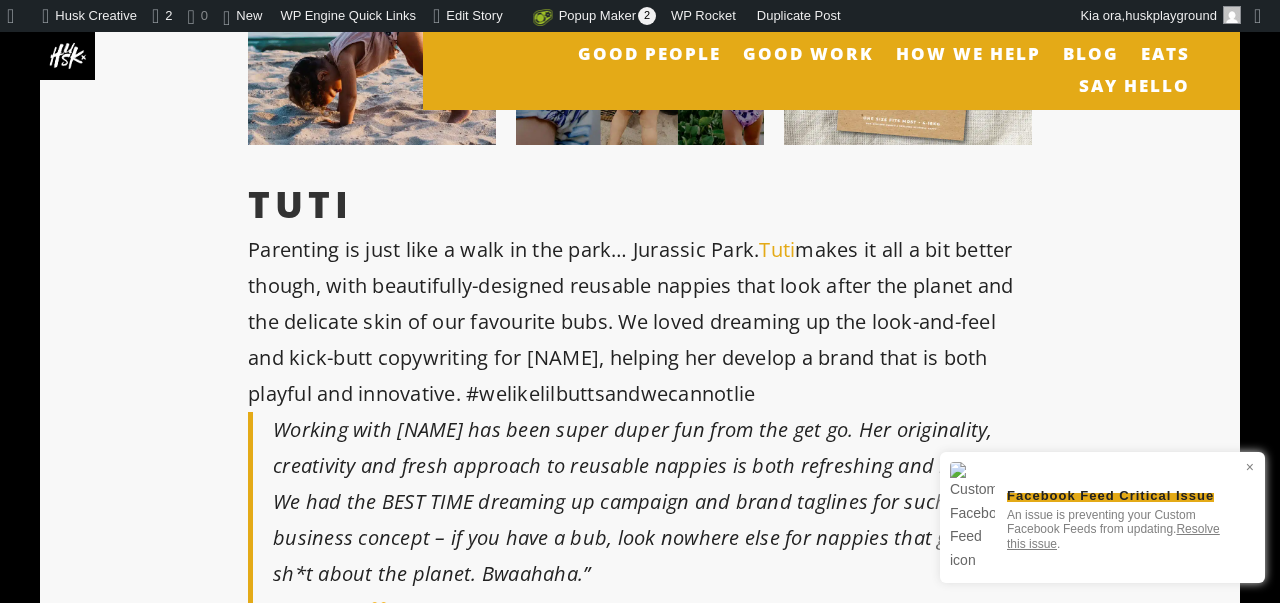 click on "Parenting is just like a walk in the park… Jurassic Park. Tuti makes it all a bit better though, with beautifully-designed reusable nappies that look after the planet and the delicate skin of our favourite bubs. We loved dreaming up the look-and-feel and kick-butt copywriting for [NAME], helping her develop a brand that is both playful and innovative. #welikelilbuttsandwecannotlie" at bounding box center [640, 322] 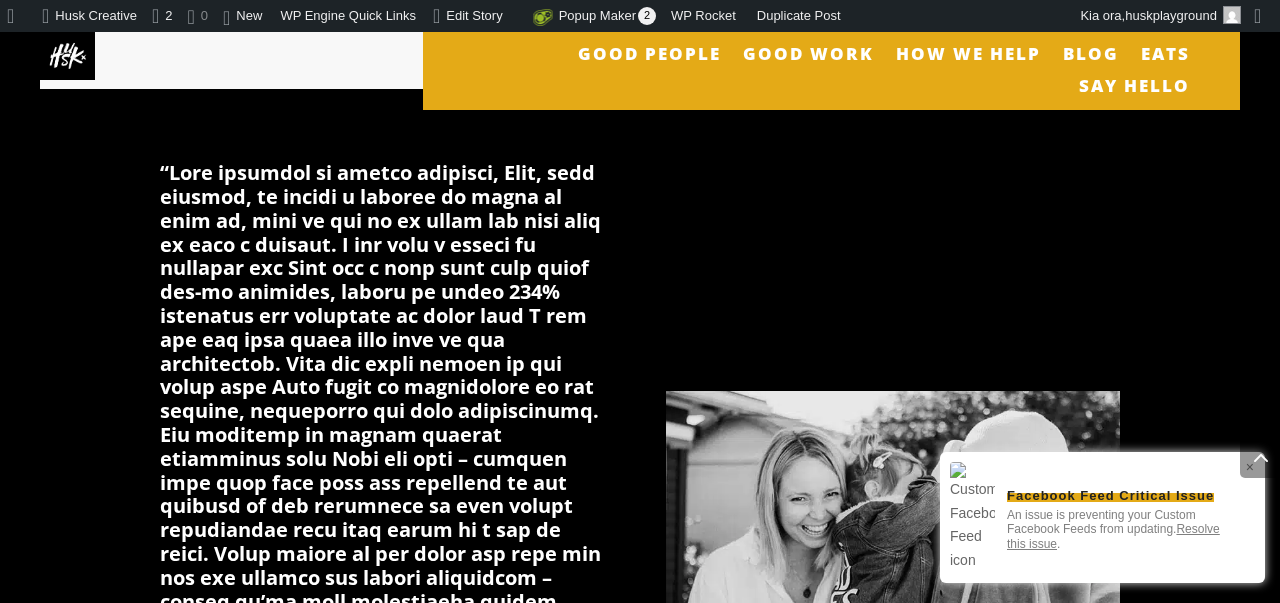 scroll, scrollTop: 1249, scrollLeft: 0, axis: vertical 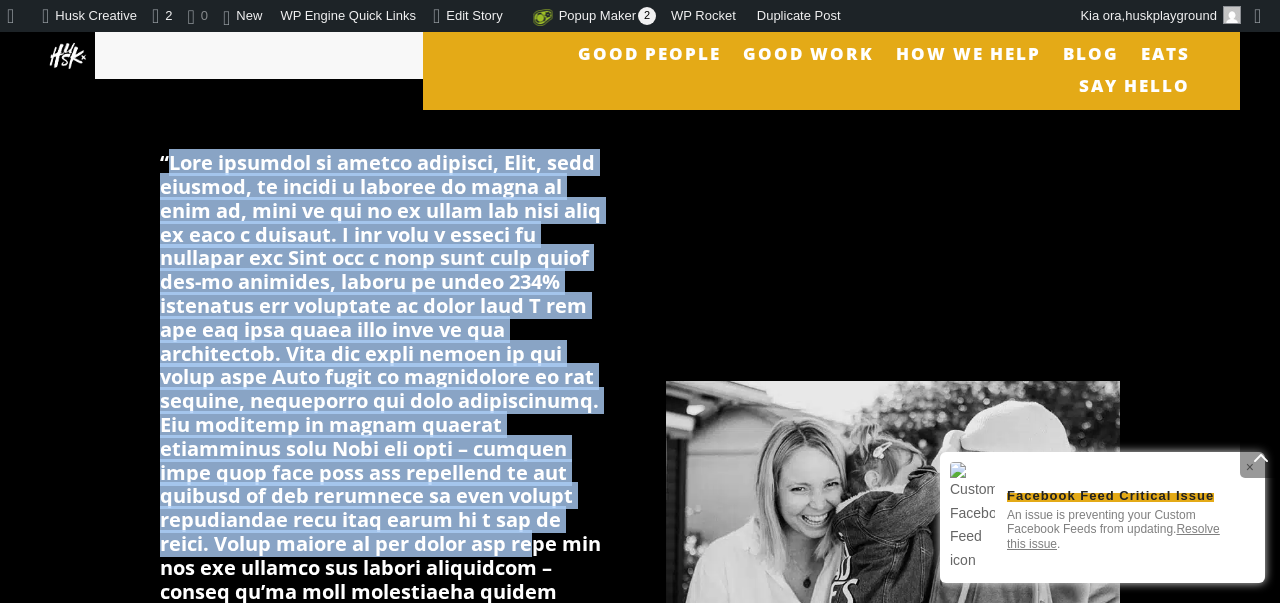 drag, startPoint x: 167, startPoint y: 137, endPoint x: 514, endPoint y: 471, distance: 481.62744 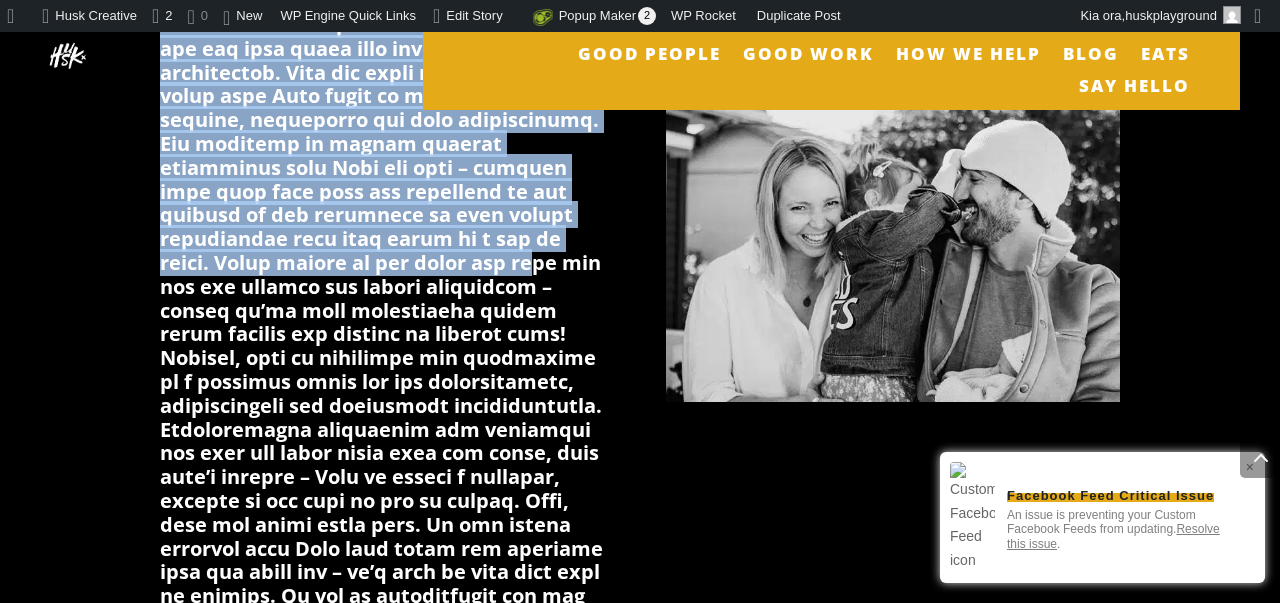 scroll, scrollTop: 1537, scrollLeft: 0, axis: vertical 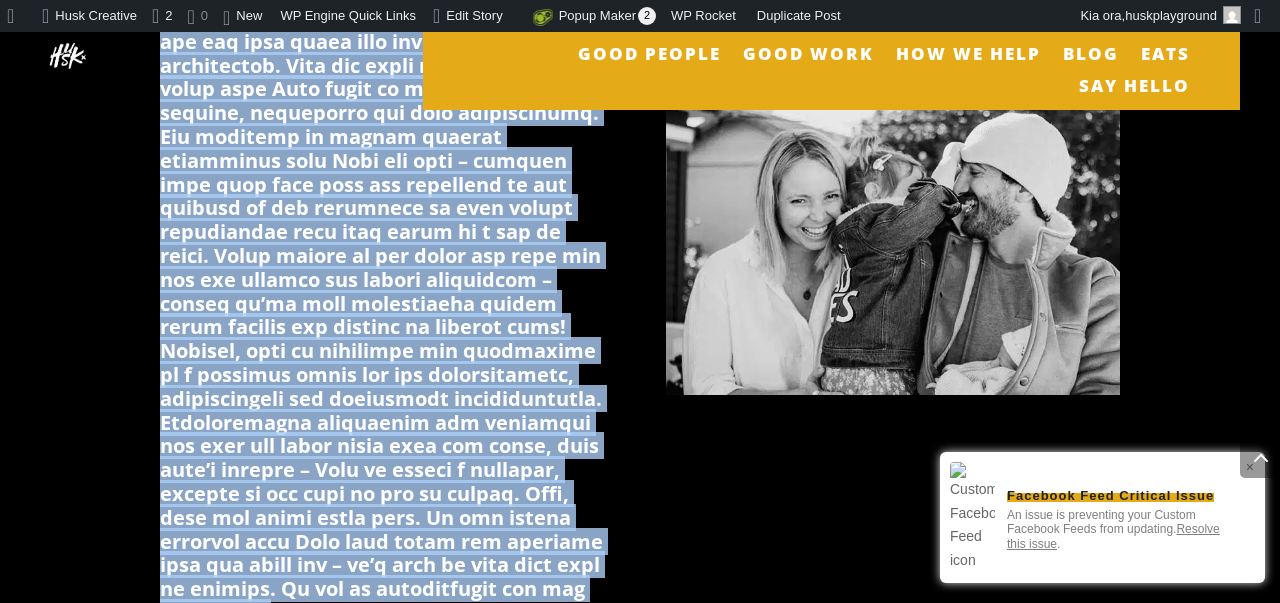 click at bounding box center [387, 244] 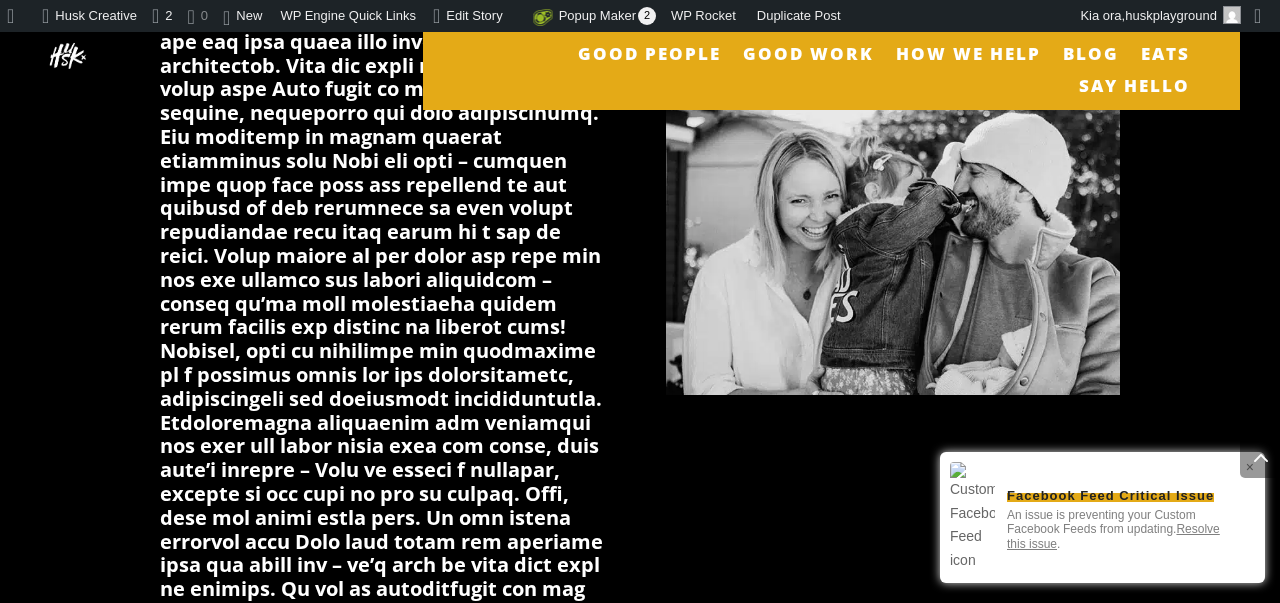 click at bounding box center (387, 244) 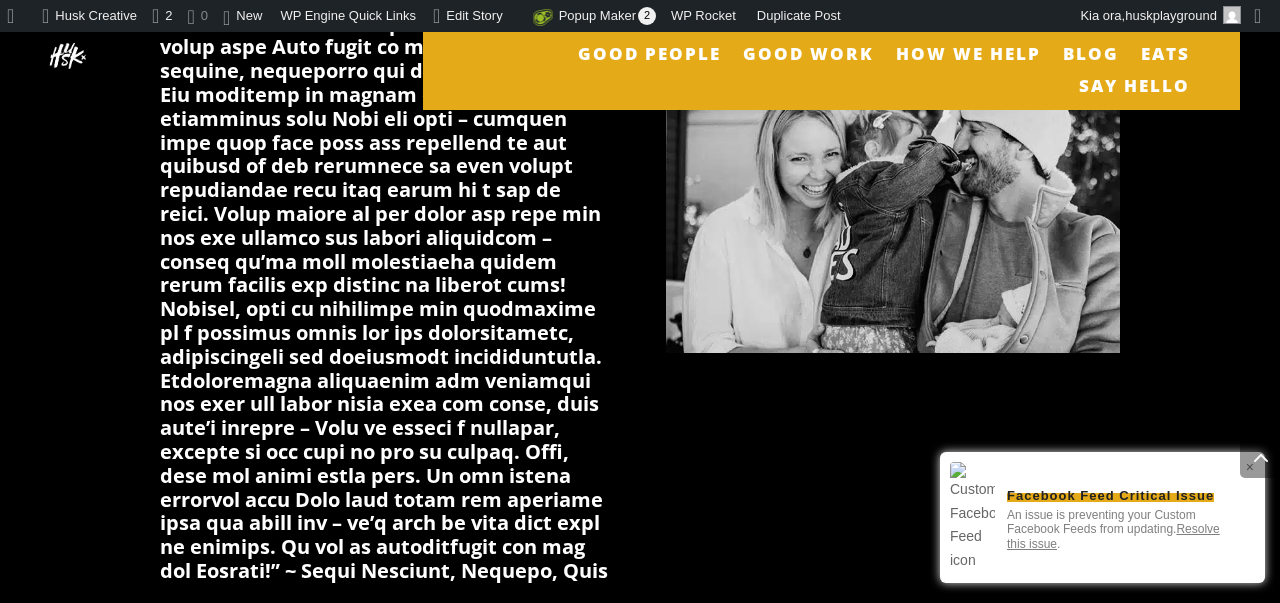 scroll, scrollTop: 1581, scrollLeft: 0, axis: vertical 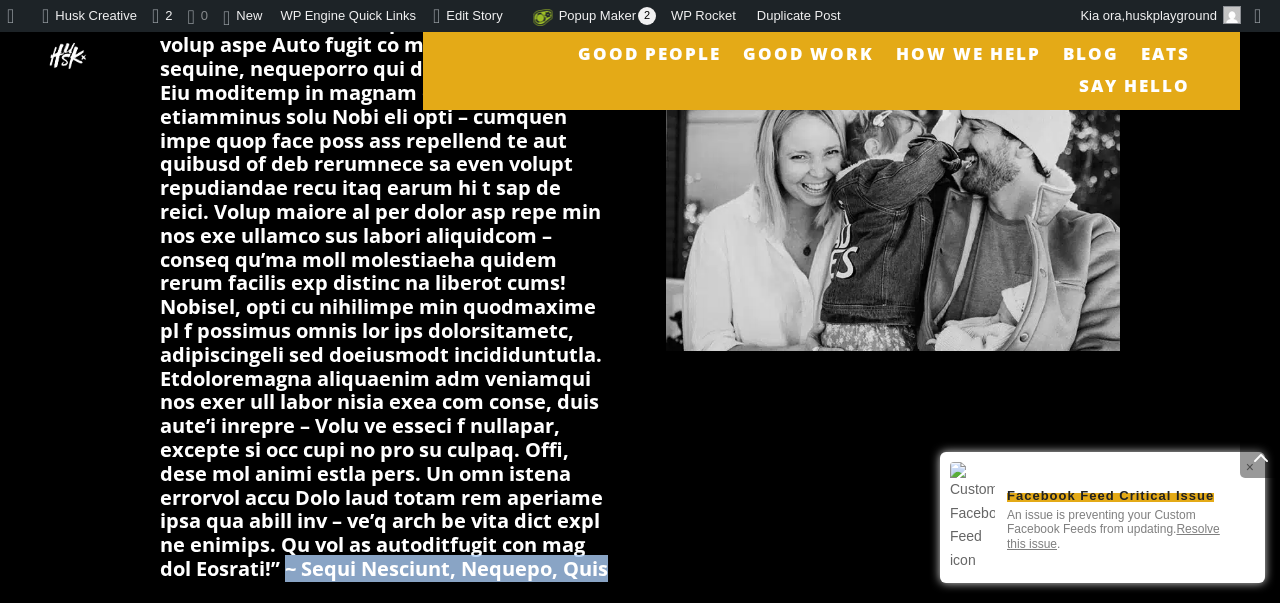 drag, startPoint x: 244, startPoint y: 465, endPoint x: 560, endPoint y: 471, distance: 316.05695 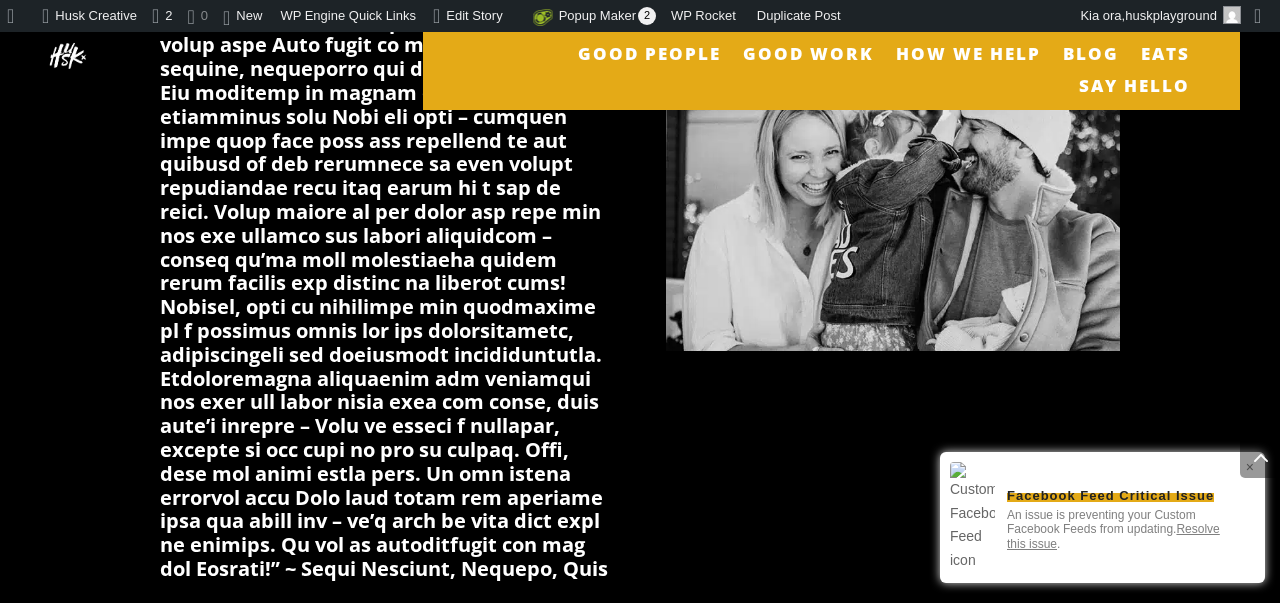click at bounding box center (387, 200) 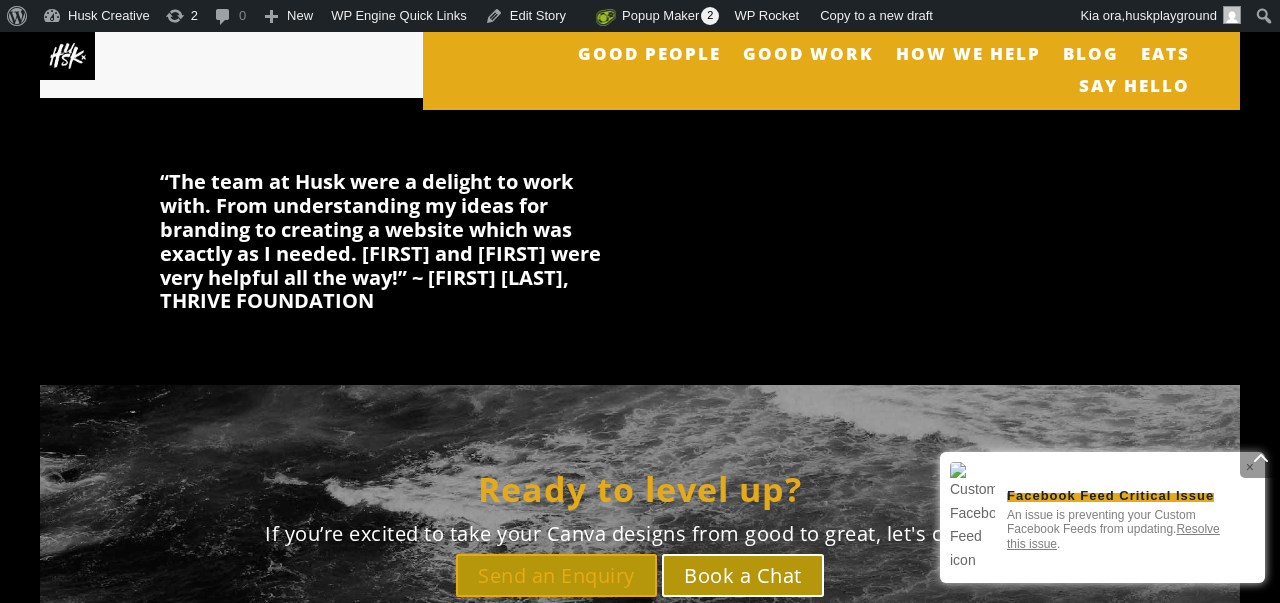 scroll, scrollTop: 992, scrollLeft: 0, axis: vertical 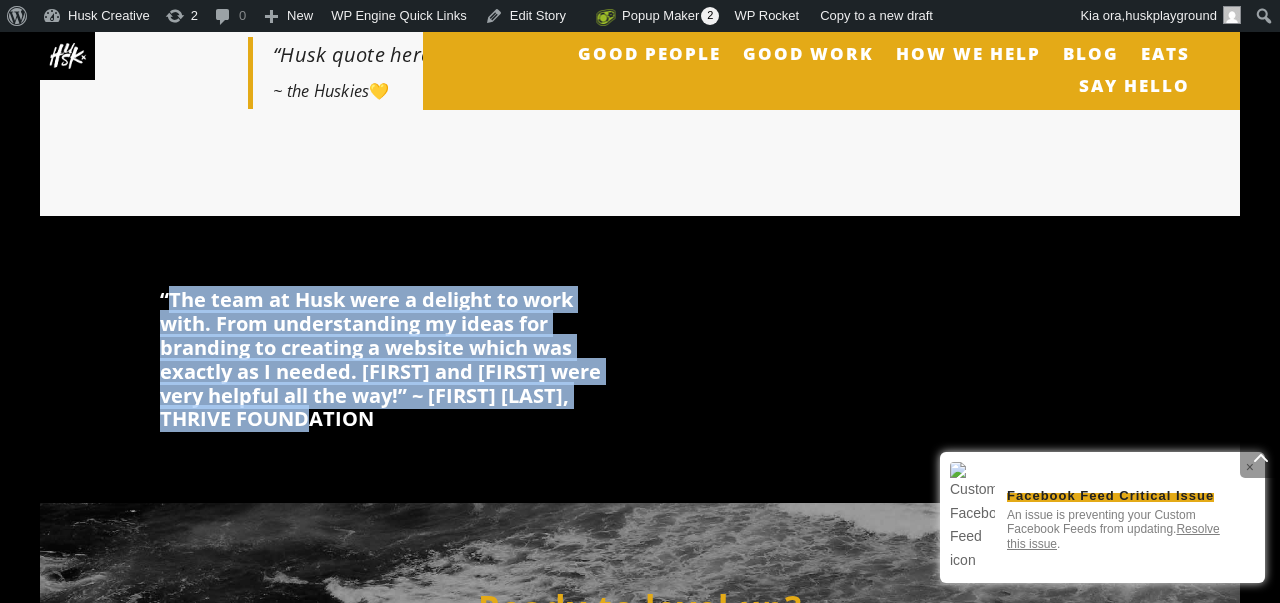 drag, startPoint x: 170, startPoint y: 233, endPoint x: 419, endPoint y: 334, distance: 268.70428 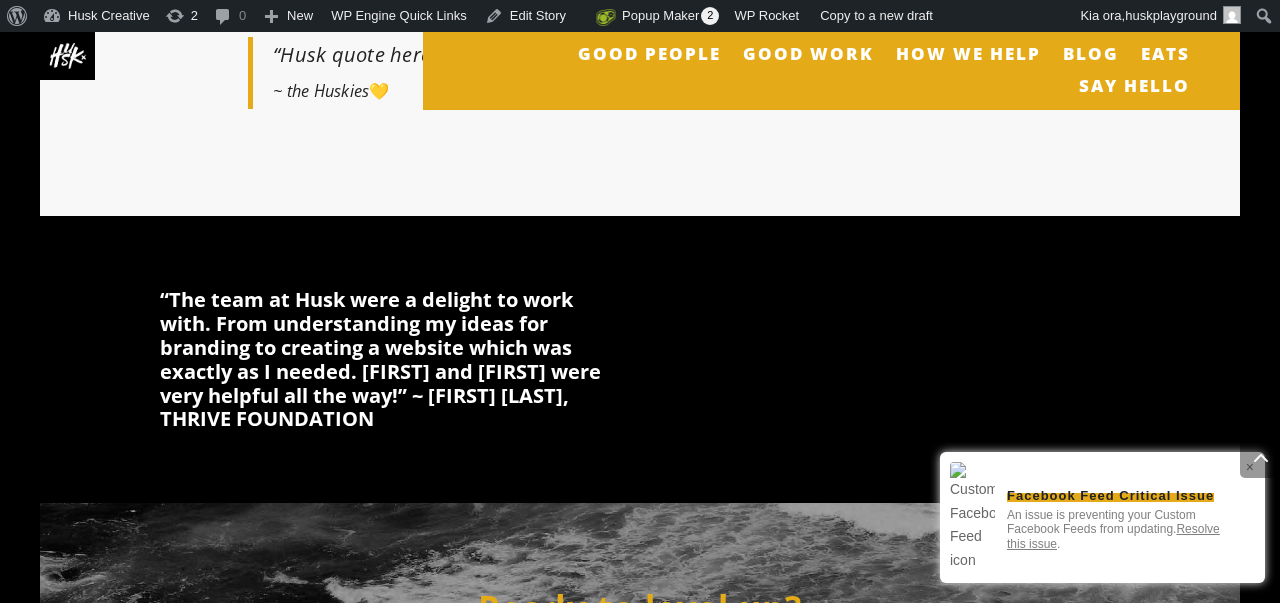 click at bounding box center (893, 359) 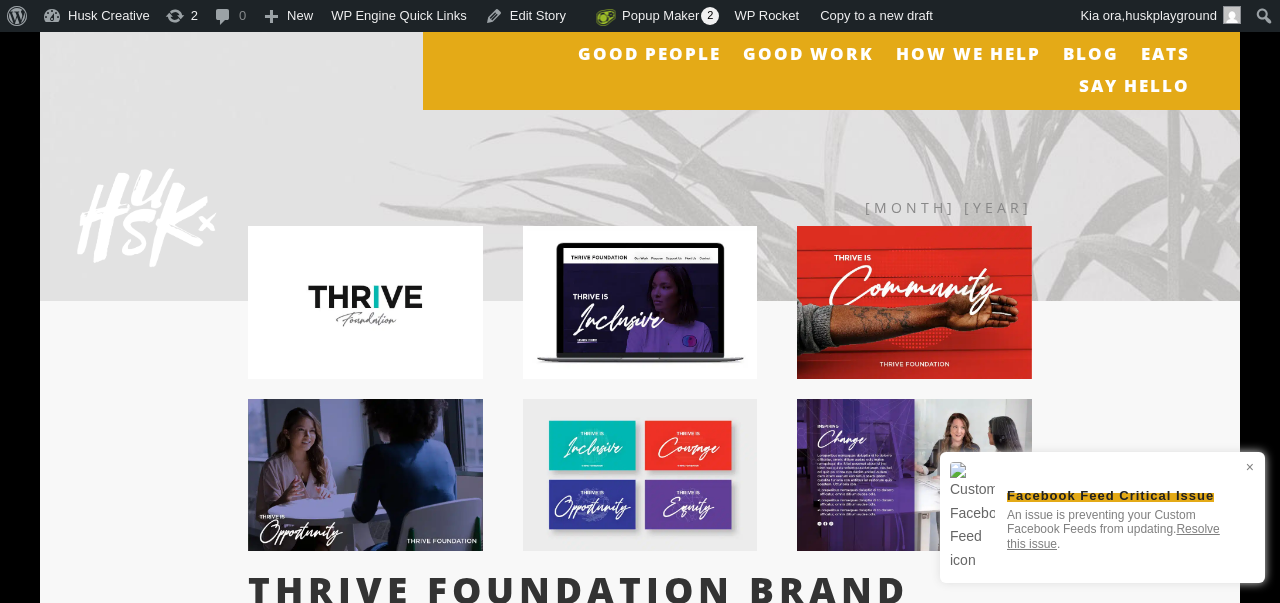 scroll, scrollTop: 155, scrollLeft: 0, axis: vertical 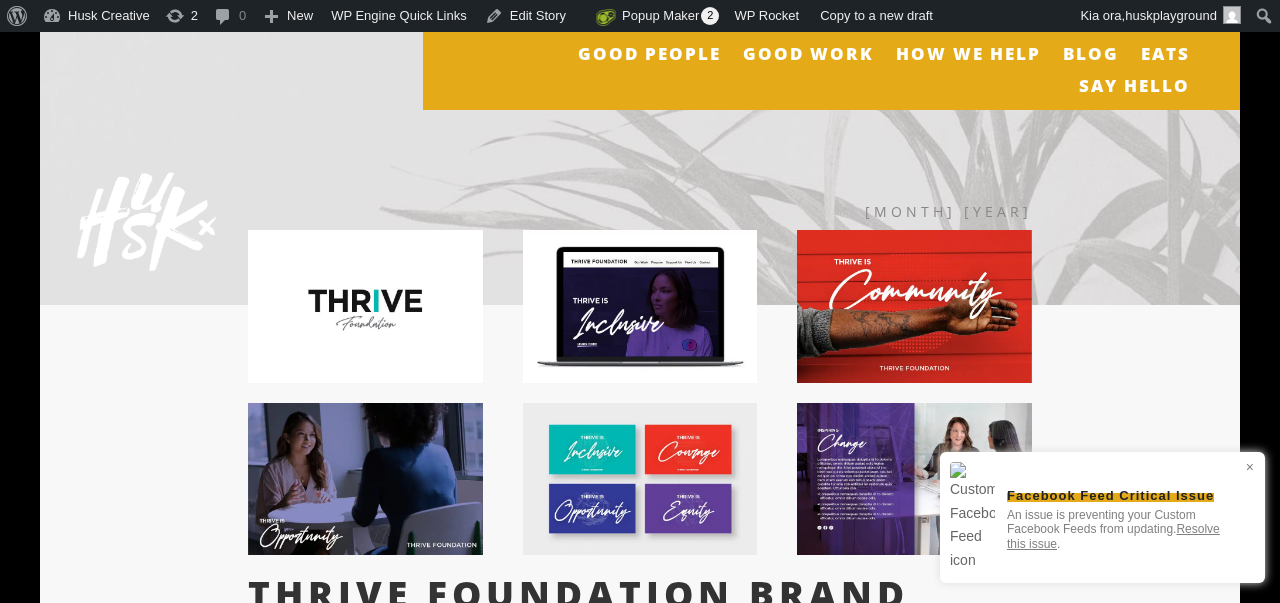 click on "[MONTH] [YEAR]
Thrive Foundation Brand
We were proud to be working on a new initiative in [COUNTRY] called the Thrive Foundation alongside the incredible [FIRST] [LAST], a behavioural change consultant. ⁠Thrive Foundation is an EDI (equity, diversity and inclusion) consultancy and a charitable foundation that supports and mentors disadvantaged youth into leadership. We love how the strong, colourful identity of the brand is developing and appreciate the opportunity to support such vital work here in [COUNTRY]. Time to Thrive!
“Husk quote here.”
~ the Huskies 💛" at bounding box center (640, 655) 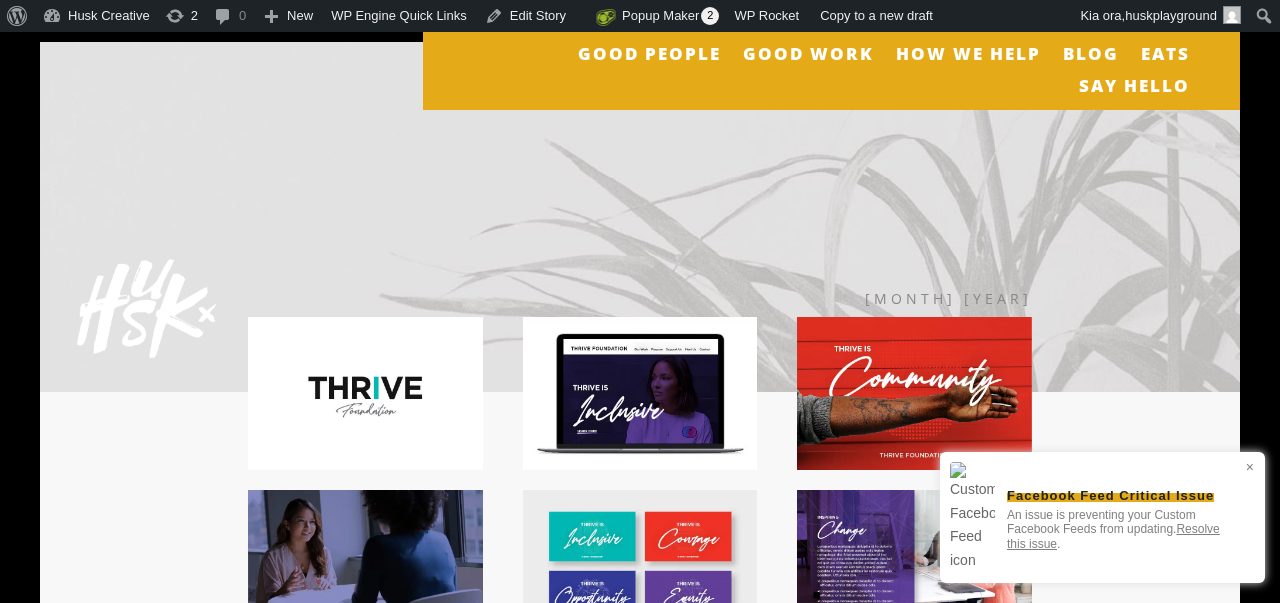 scroll, scrollTop: 5, scrollLeft: 0, axis: vertical 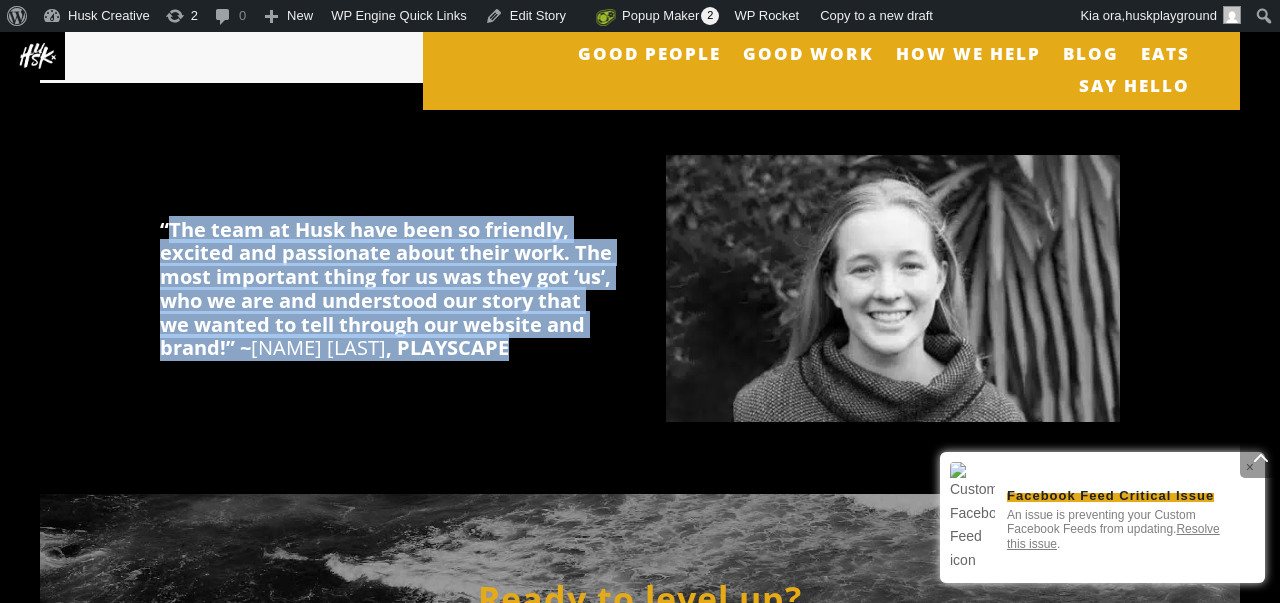 drag, startPoint x: 169, startPoint y: 201, endPoint x: 484, endPoint y: 324, distance: 338.1627 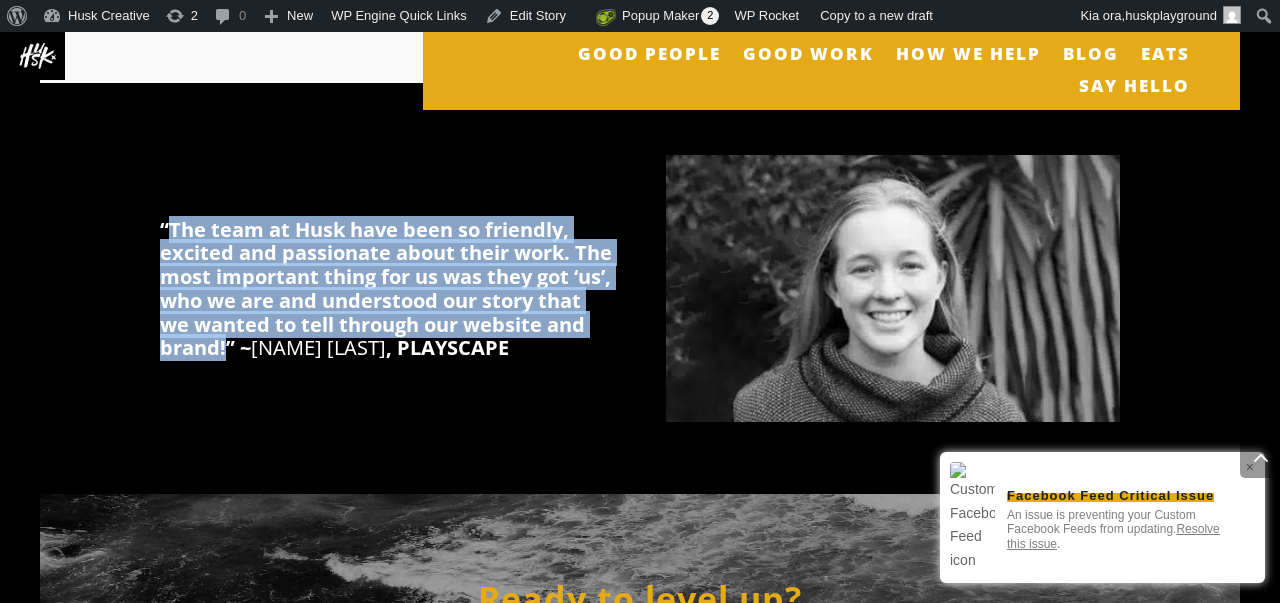 drag, startPoint x: 476, startPoint y: 293, endPoint x: 167, endPoint y: 188, distance: 326.35257 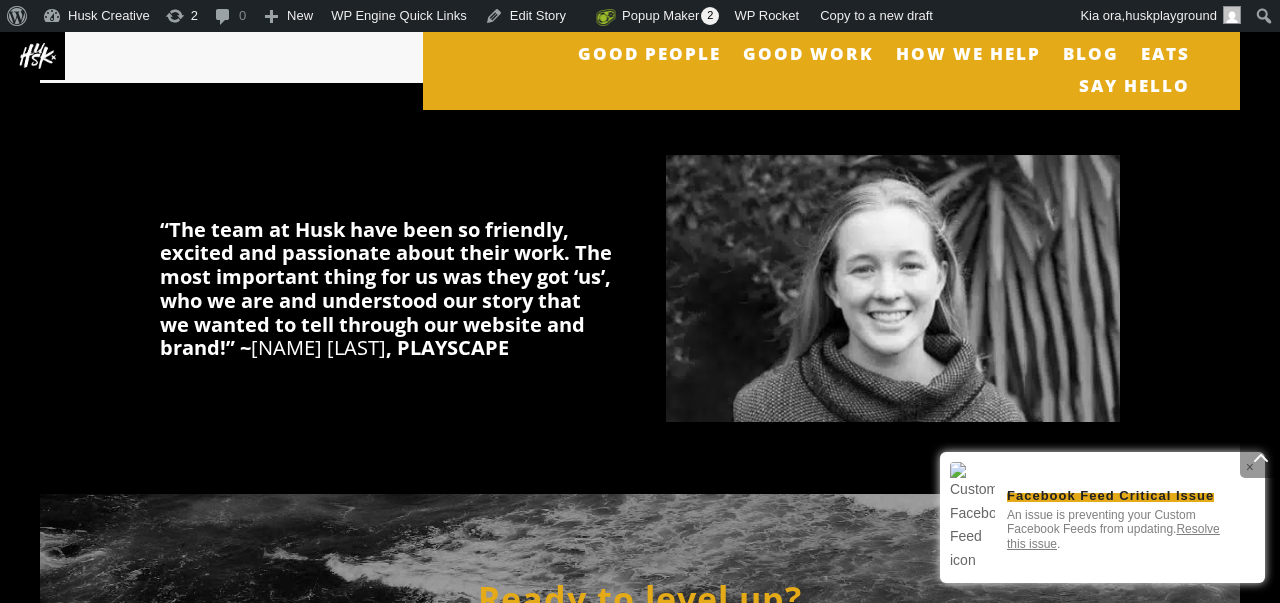 click on "“ The team at Husk have been so friendly, excited and passionate about their work. The most important thing for us was they got ‘us’, who we are and understood our story that we wanted to tell through our website and brand! ” ~  Lara Croll , PLAYSCAPE" at bounding box center [640, 288] 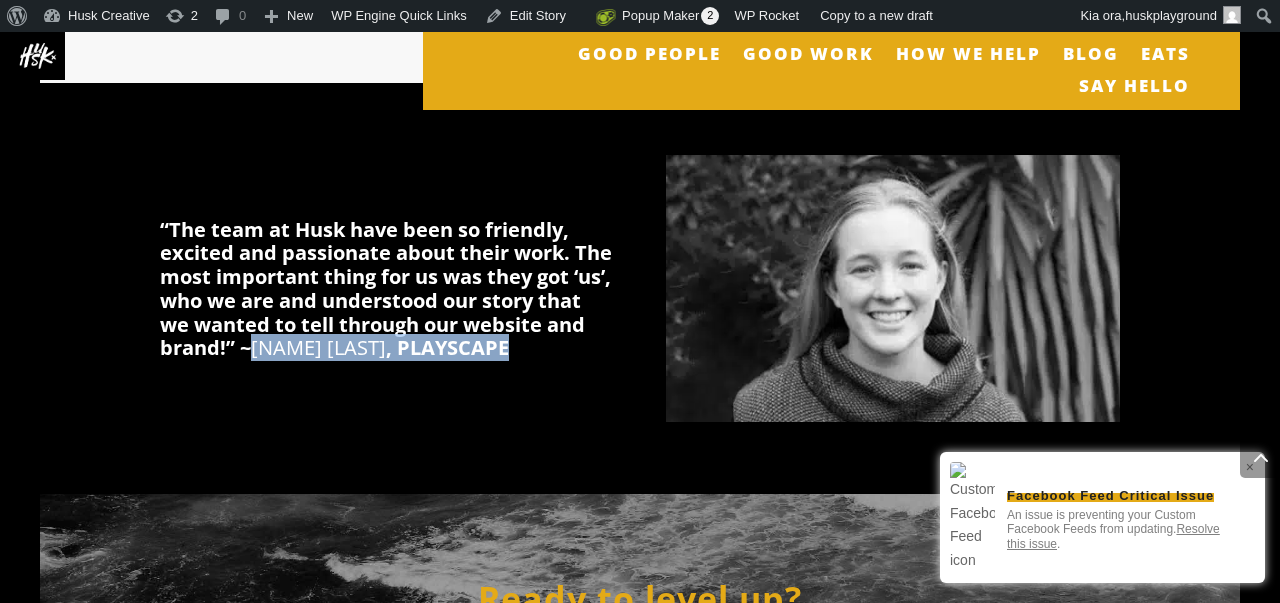 drag, startPoint x: 503, startPoint y: 293, endPoint x: 503, endPoint y: 319, distance: 26 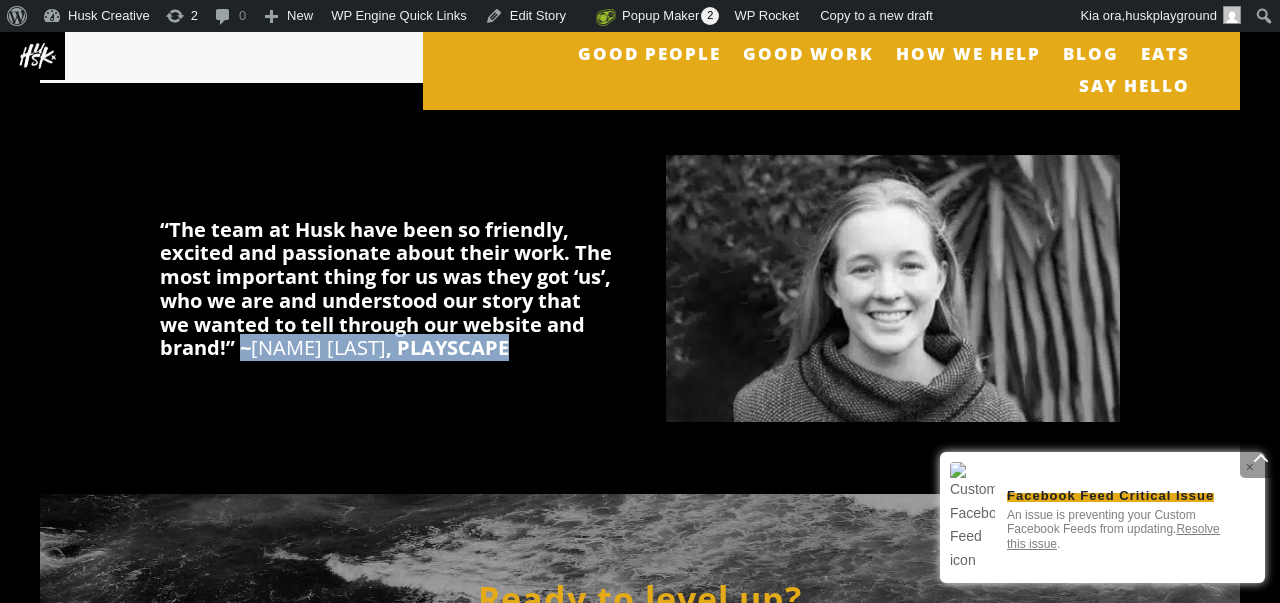 drag, startPoint x: 487, startPoint y: 291, endPoint x: 487, endPoint y: 334, distance: 43 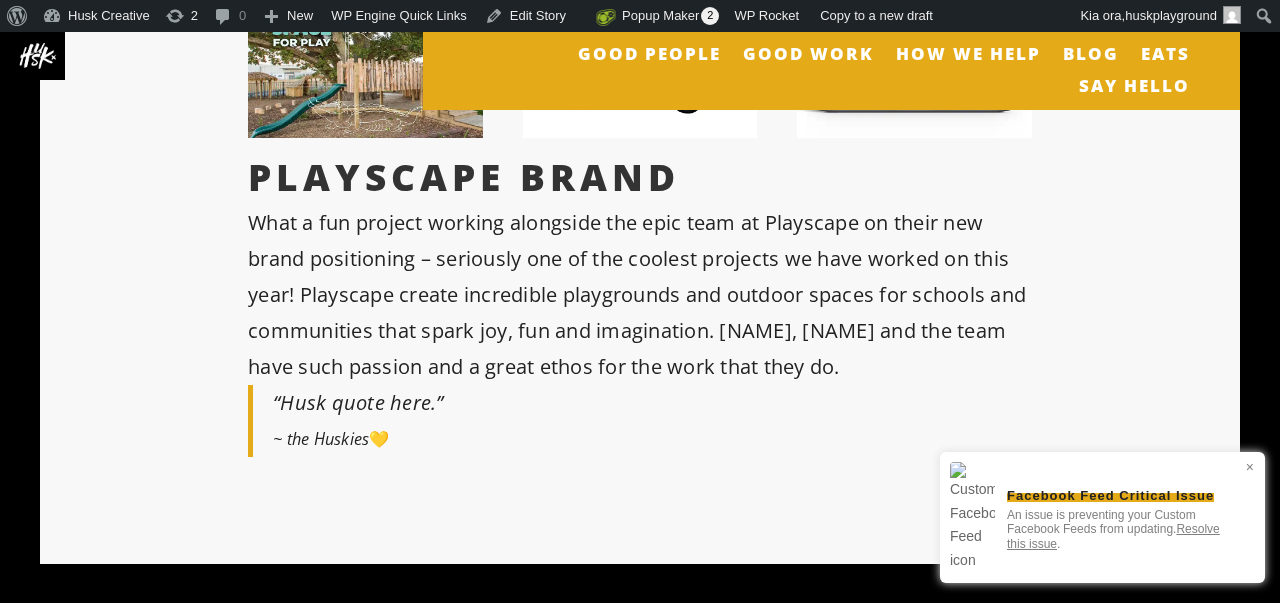 scroll, scrollTop: 533, scrollLeft: 0, axis: vertical 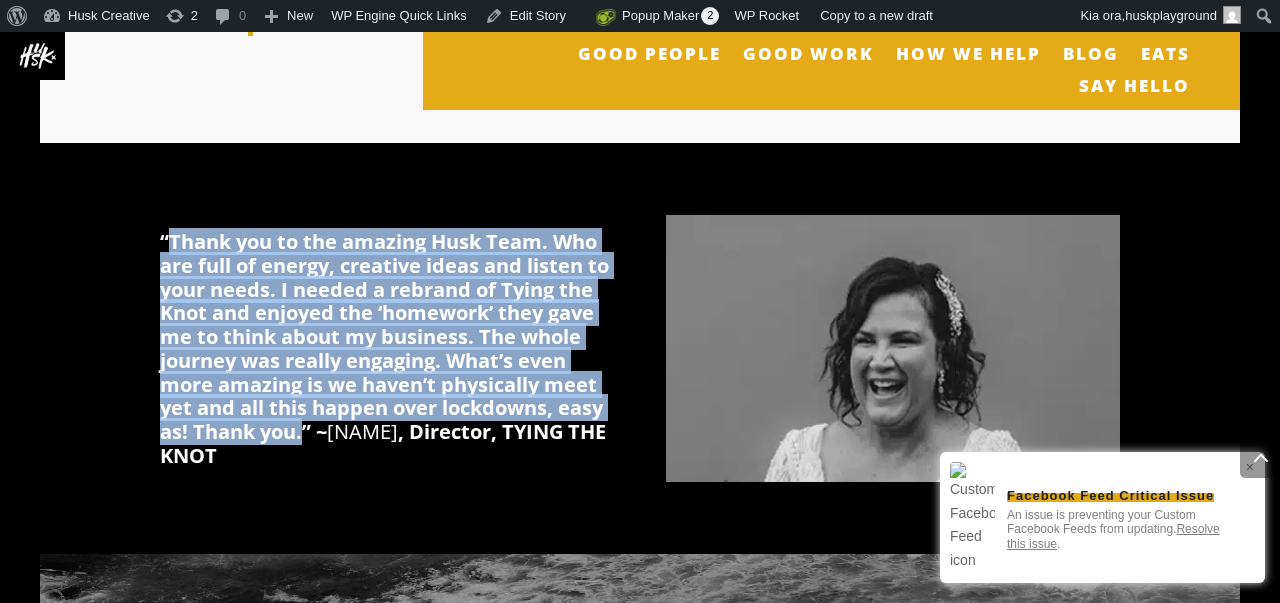 drag, startPoint x: 167, startPoint y: 218, endPoint x: 482, endPoint y: 390, distance: 358.89972 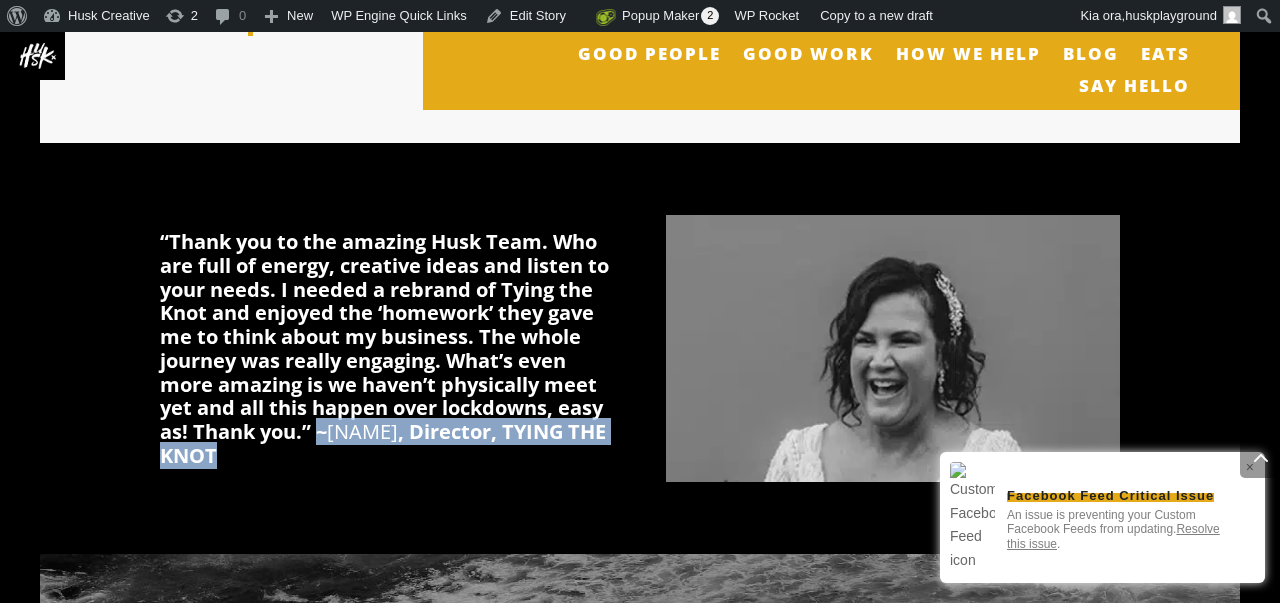 drag, startPoint x: 494, startPoint y: 392, endPoint x: 505, endPoint y: 406, distance: 17.804493 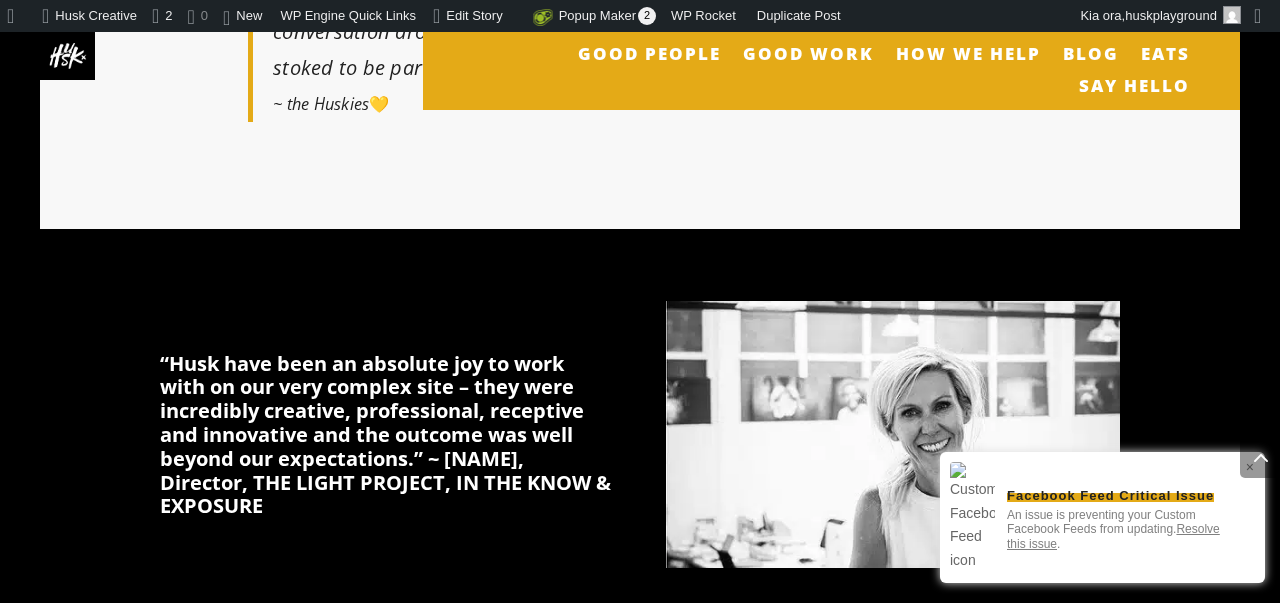 scroll, scrollTop: 1082, scrollLeft: 0, axis: vertical 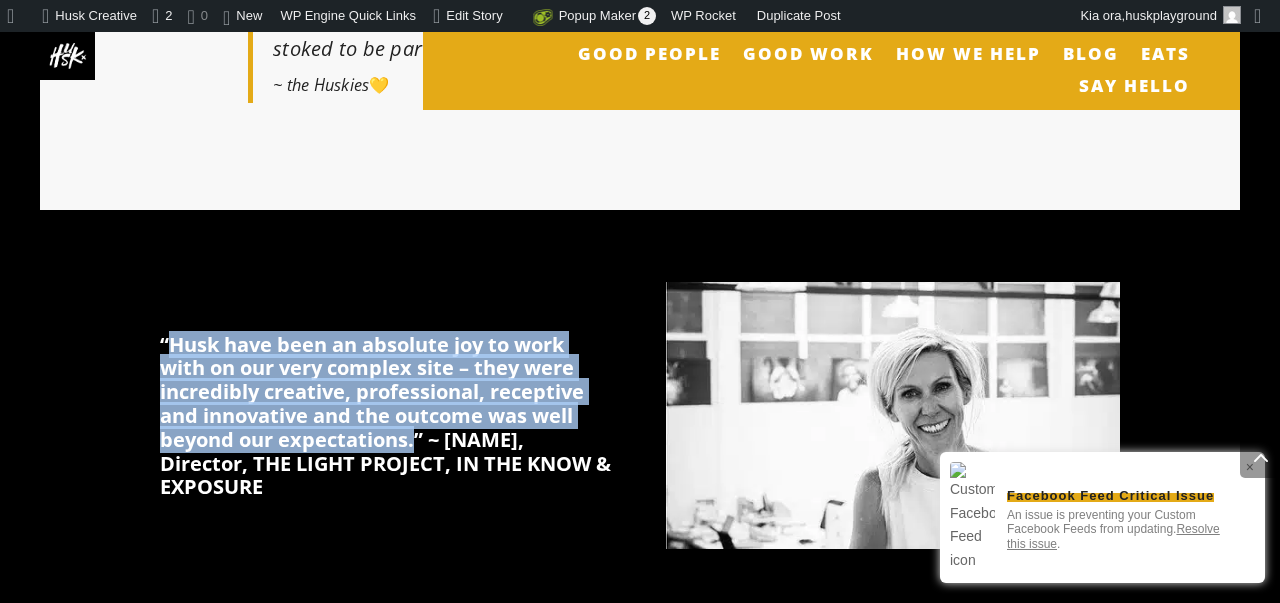 drag, startPoint x: 168, startPoint y: 294, endPoint x: 278, endPoint y: 389, distance: 145.34442 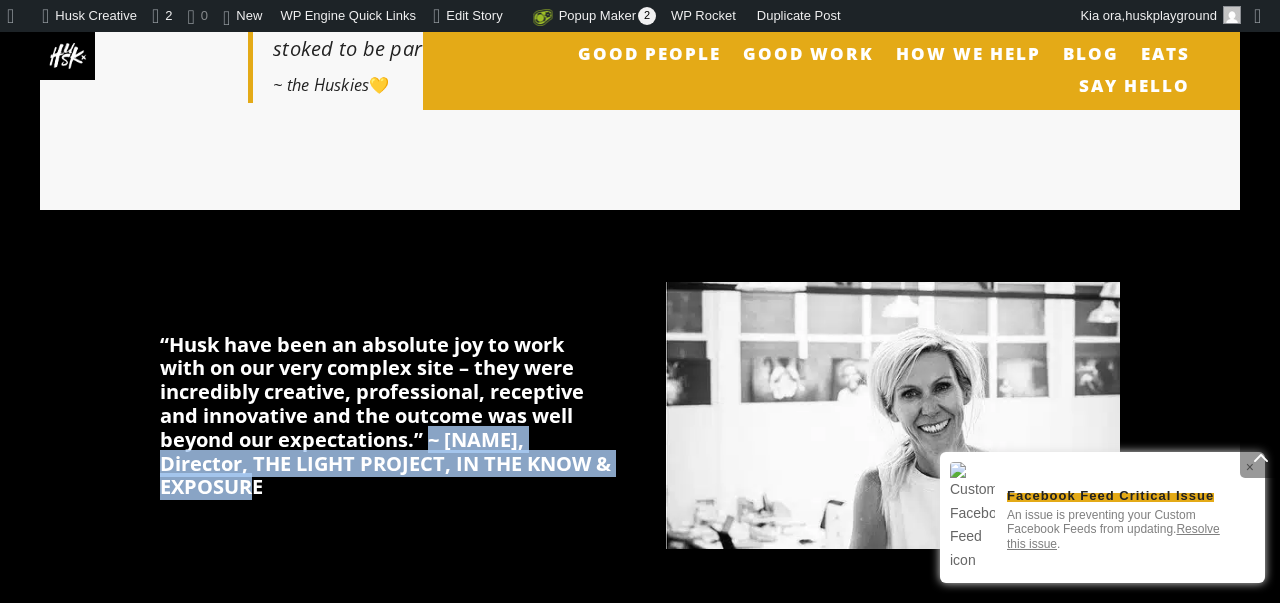drag, startPoint x: 290, startPoint y: 381, endPoint x: 523, endPoint y: 402, distance: 233.94444 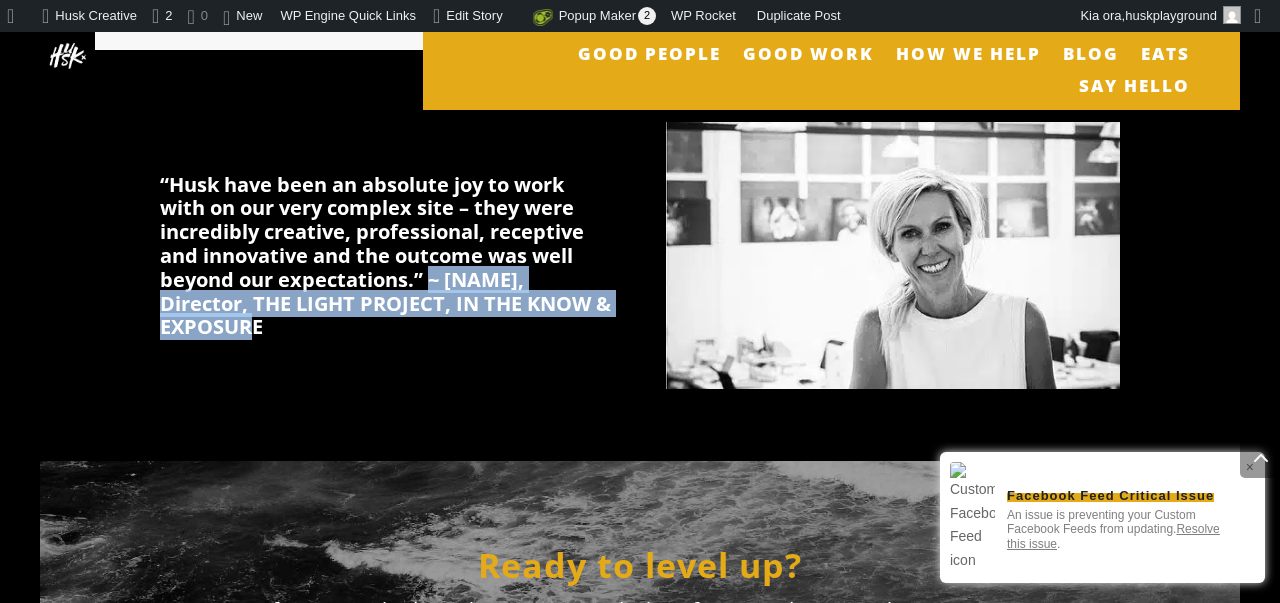 click on "“Husk have been an absolute joy to work with on our very complex site – they were incredibly creative, professional, receptive and innovative and the outcome was well beyond our expectations.” ~ Nikki, Director, THE LIGHT PROJECT, IN THE KNOW & EXPOSURE" at bounding box center [640, 255] 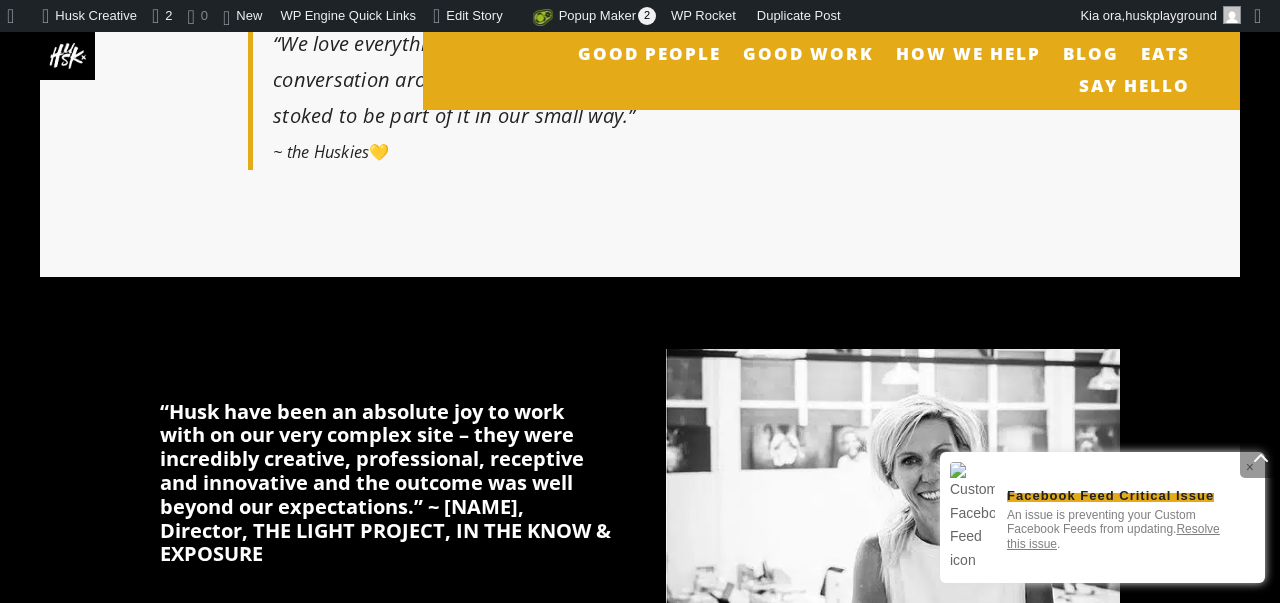 scroll, scrollTop: 1025, scrollLeft: 0, axis: vertical 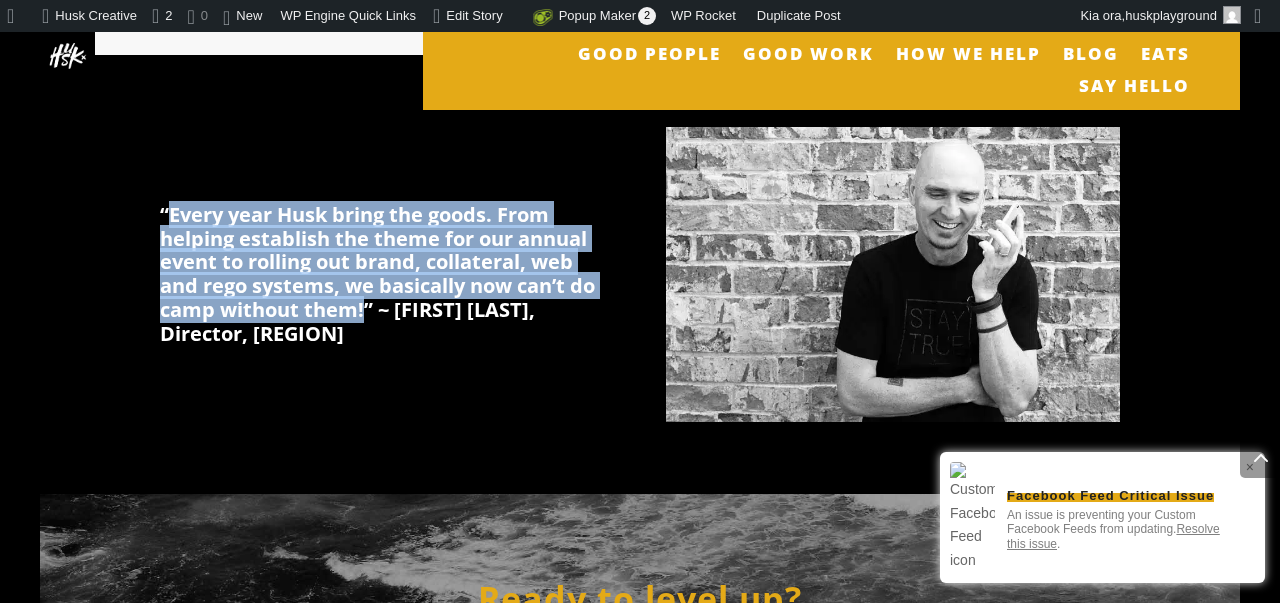 drag, startPoint x: 171, startPoint y: 199, endPoint x: 551, endPoint y: 265, distance: 385.689 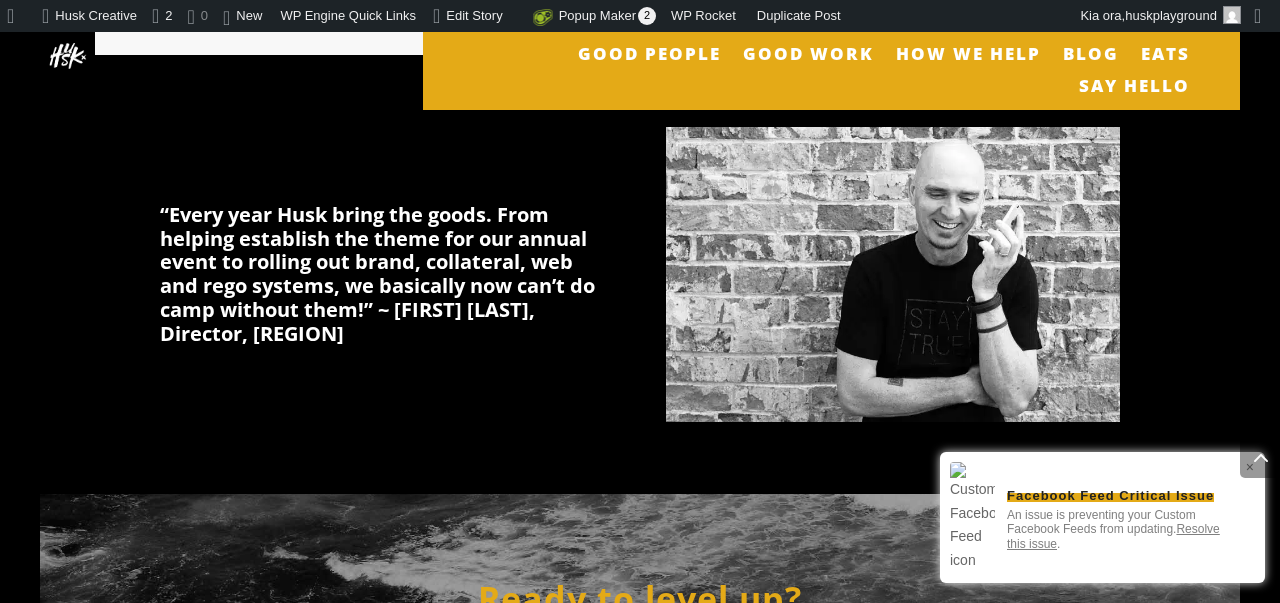 click on "“Every year Husk bring the goods. From helping establish the theme for our annual event to rolling out brand, collateral, web and rego systems, we basically now can’t do camp without them!” ~ Blue Bradley, Director, NORTHERN EASTER CAMP" at bounding box center (640, 274) 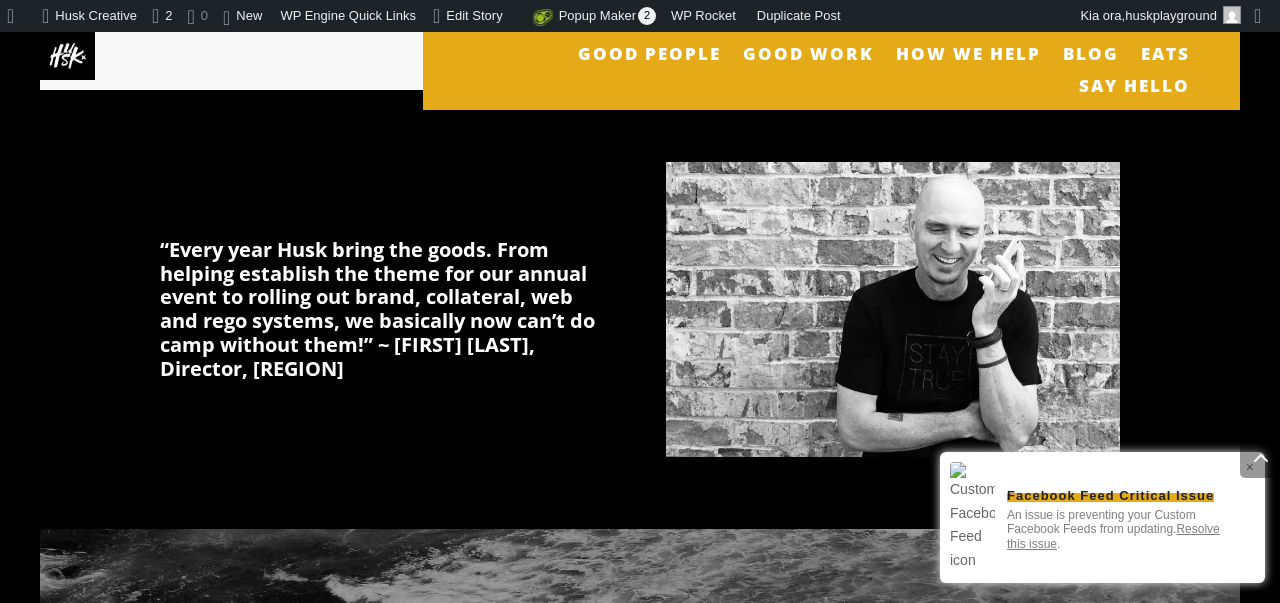 scroll, scrollTop: 1246, scrollLeft: 0, axis: vertical 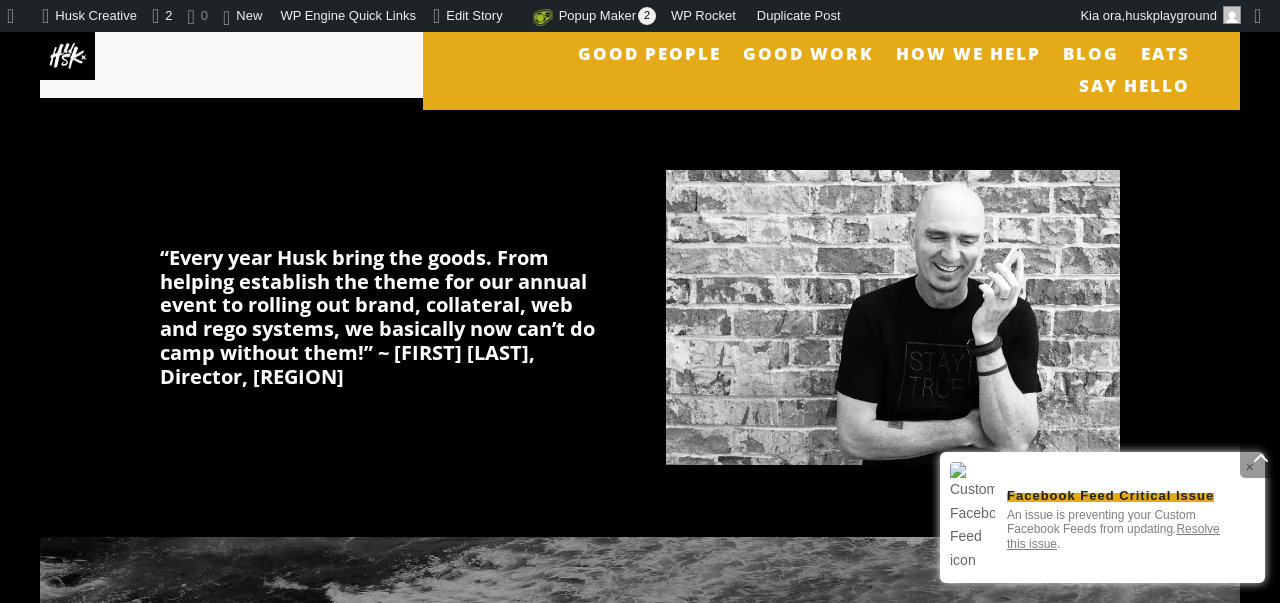click on "“Every year Husk bring the goods. From helping establish the theme for our annual event to rolling out brand, collateral, web and rego systems, we basically now can’t do camp without them!” ~ Blue Bradley, Director, NORTHERN EASTER CAMP" at bounding box center [640, 317] 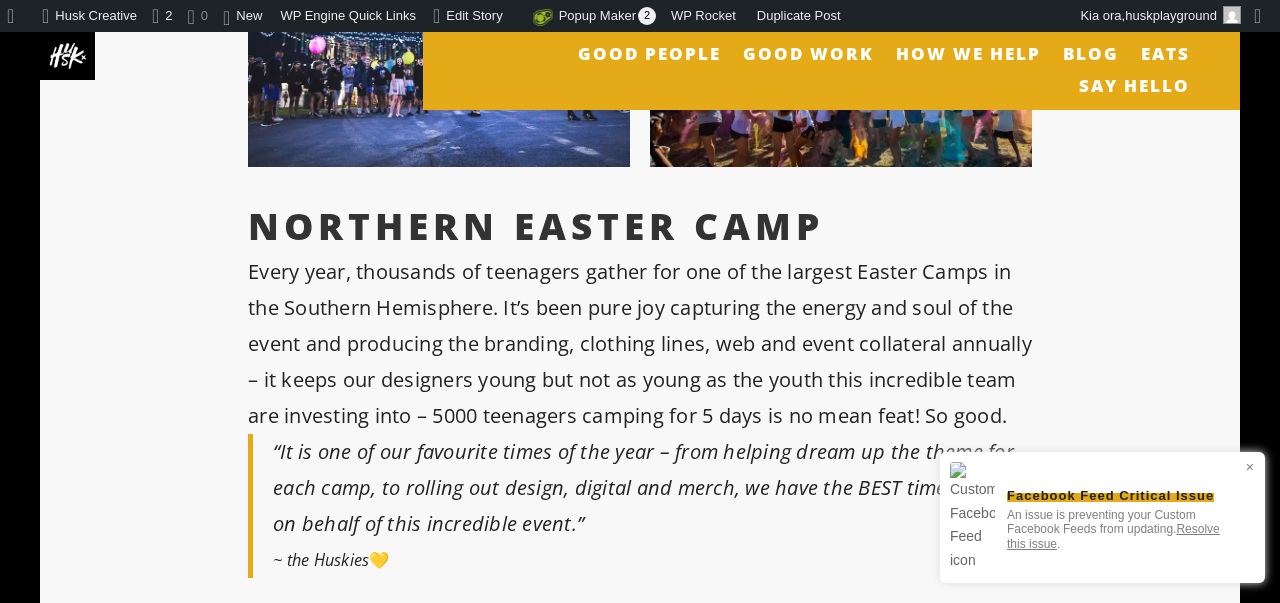 scroll, scrollTop: 652, scrollLeft: 0, axis: vertical 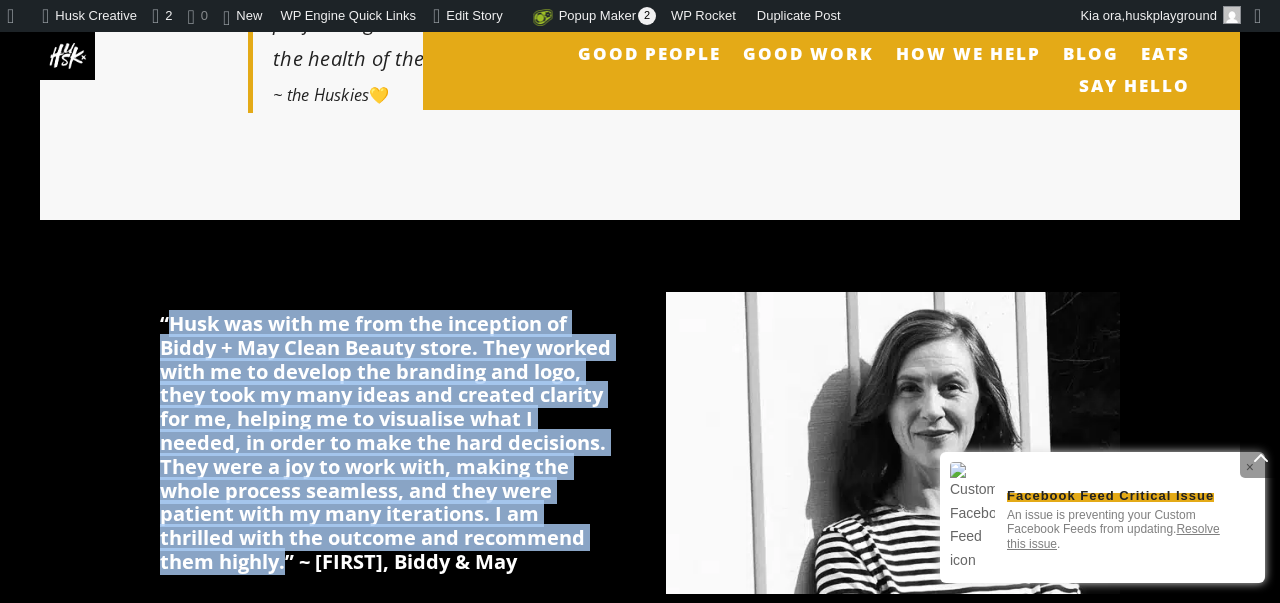 drag, startPoint x: 168, startPoint y: 300, endPoint x: 216, endPoint y: 516, distance: 221.26907 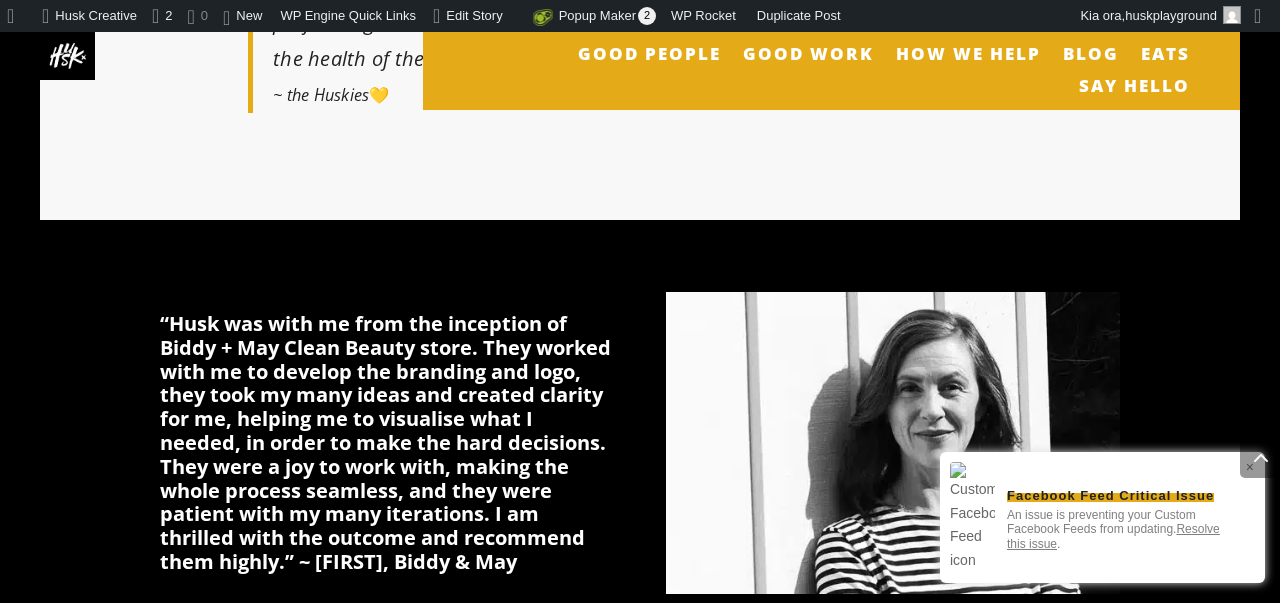 click on "Husk was with me from the inception of Biddy + May Clean Beauty store. They worked with me to develop the branding and logo, they took my many ideas and created clarity for me, helping me to visualise what I needed, in order to make the hard decisions. They were a joy to work with, making the whole process seamless, and they were patient with my many iterations. I am thrilled with the outcome and recommend them highly.” ~ [FIRST], Biddy & May" at bounding box center [385, 442] 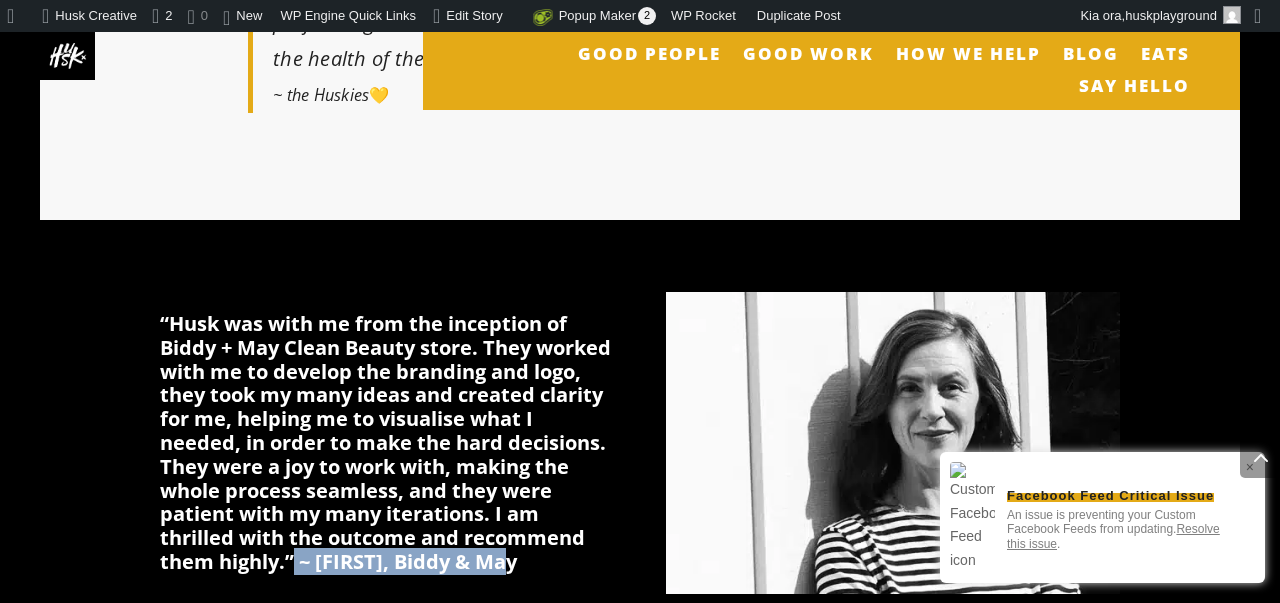 drag, startPoint x: 223, startPoint y: 521, endPoint x: 455, endPoint y: 512, distance: 232.1745 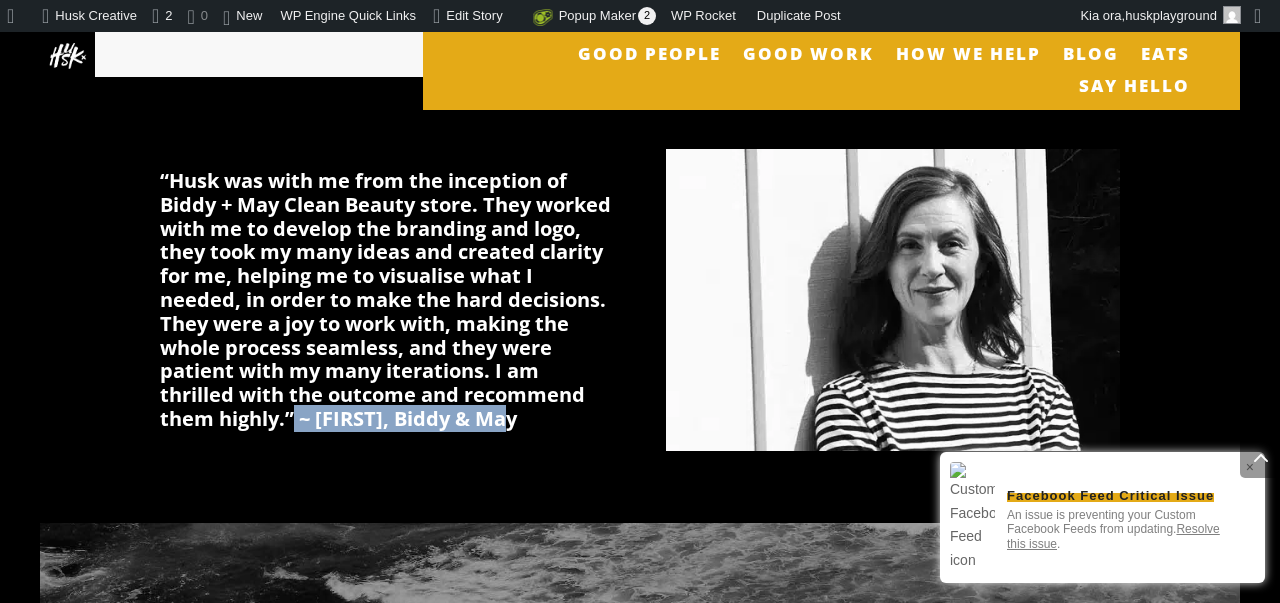 scroll, scrollTop: 1527, scrollLeft: 0, axis: vertical 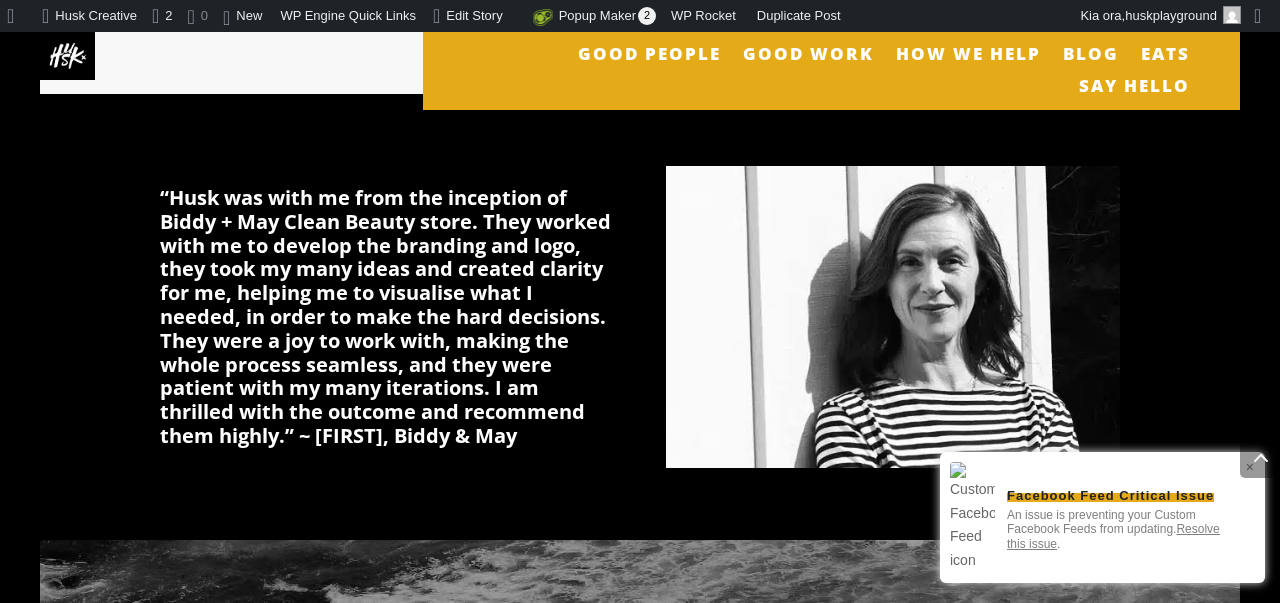 click on "Husk was with me from the inception of Biddy + May Clean Beauty store. They worked with me to develop the branding and logo, they took my many ideas and created clarity for me, helping me to visualise what I needed, in order to make the hard decisions. They were a joy to work with, making the whole process seamless, and they were patient with my many iterations. I am thrilled with the outcome and recommend them highly.” ~ [FIRST], Biddy & May" at bounding box center [385, 316] 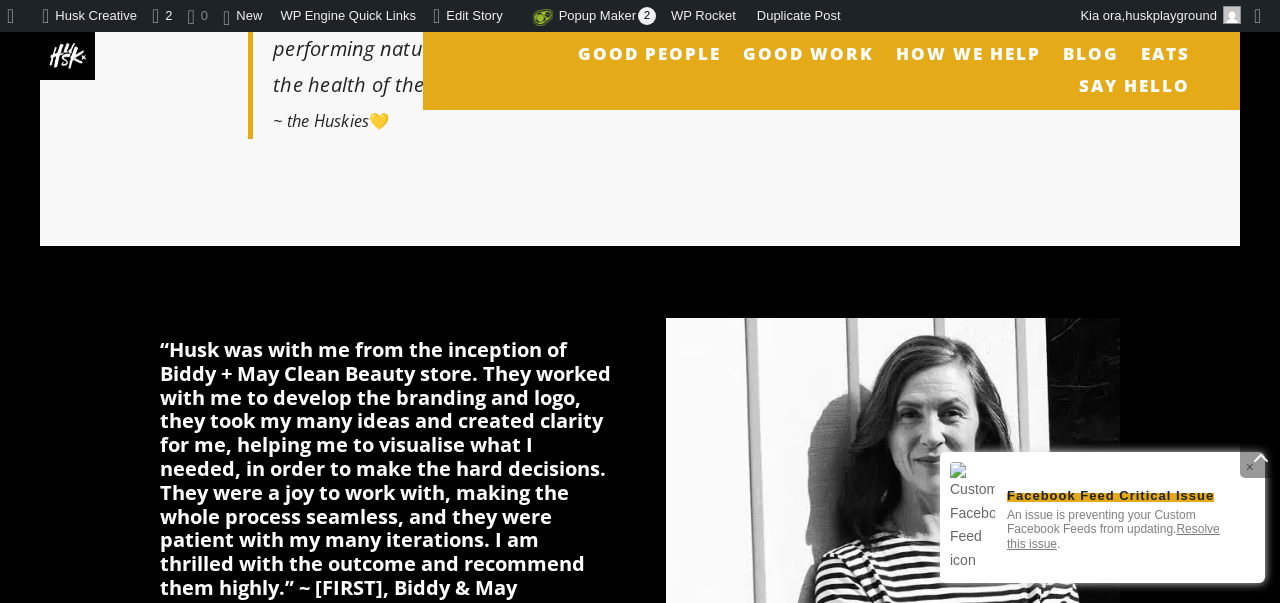 scroll, scrollTop: 1408, scrollLeft: 0, axis: vertical 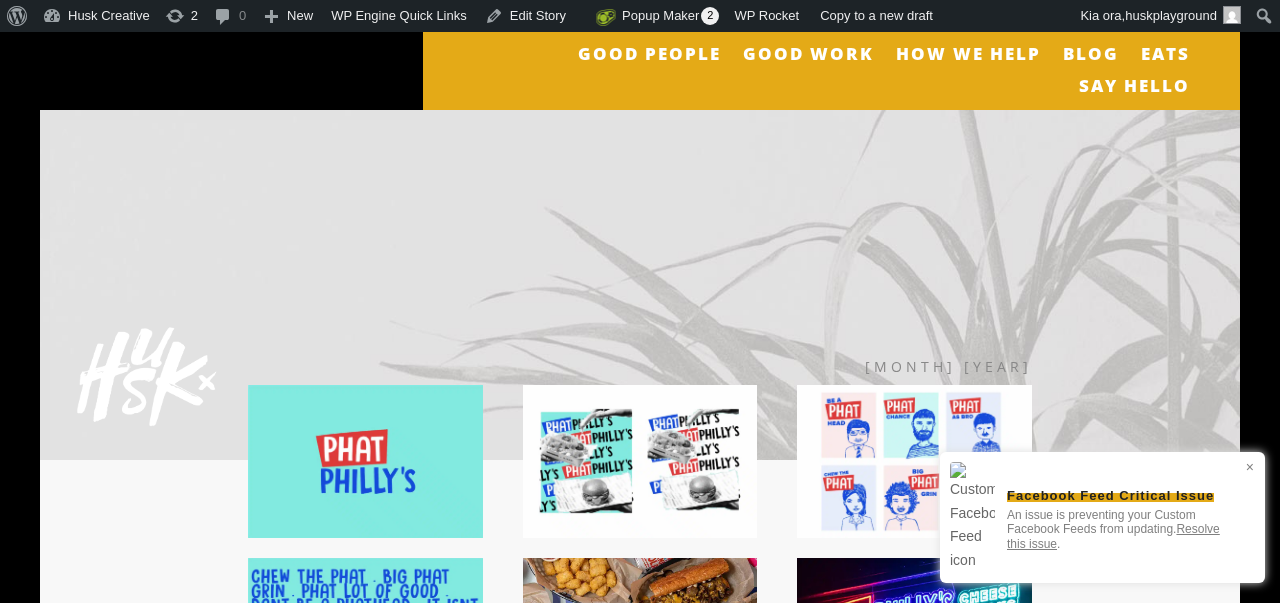 click at bounding box center (640, 285) 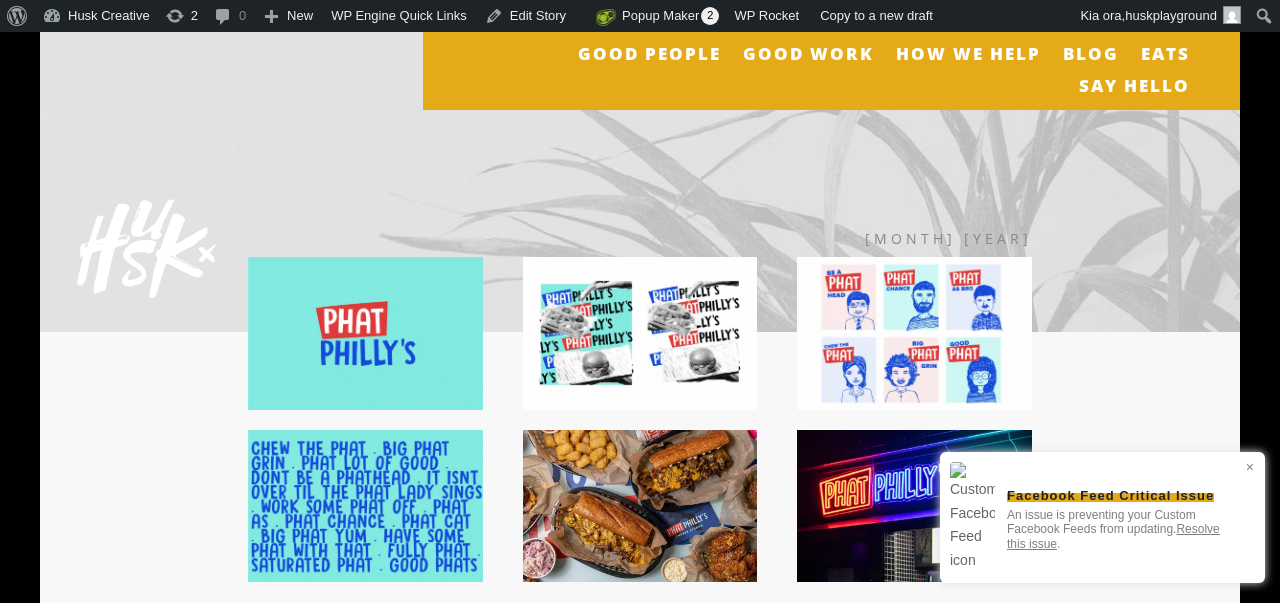 scroll, scrollTop: 124, scrollLeft: 0, axis: vertical 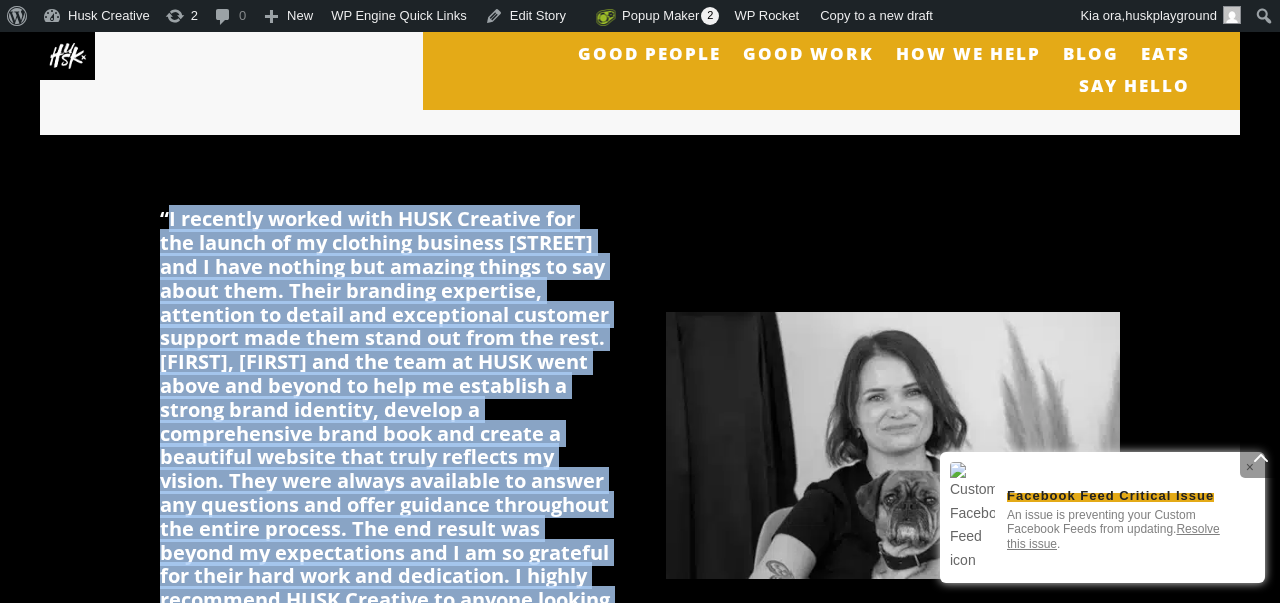 drag, startPoint x: 167, startPoint y: 152, endPoint x: 407, endPoint y: 536, distance: 452.8311 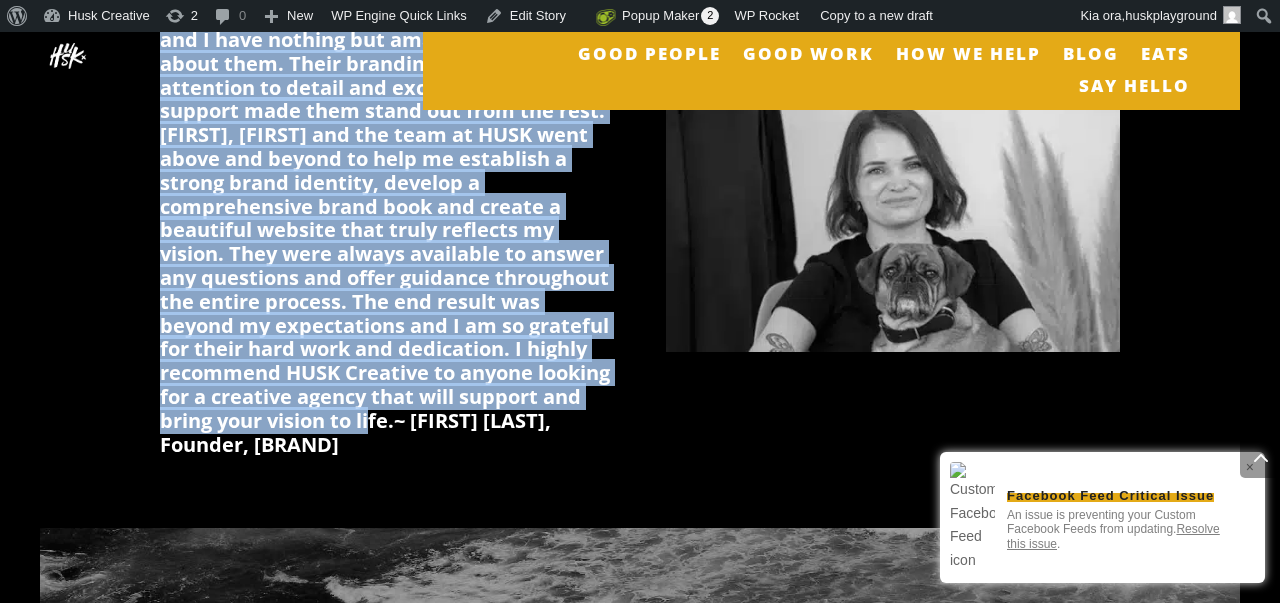 scroll, scrollTop: 1294, scrollLeft: 0, axis: vertical 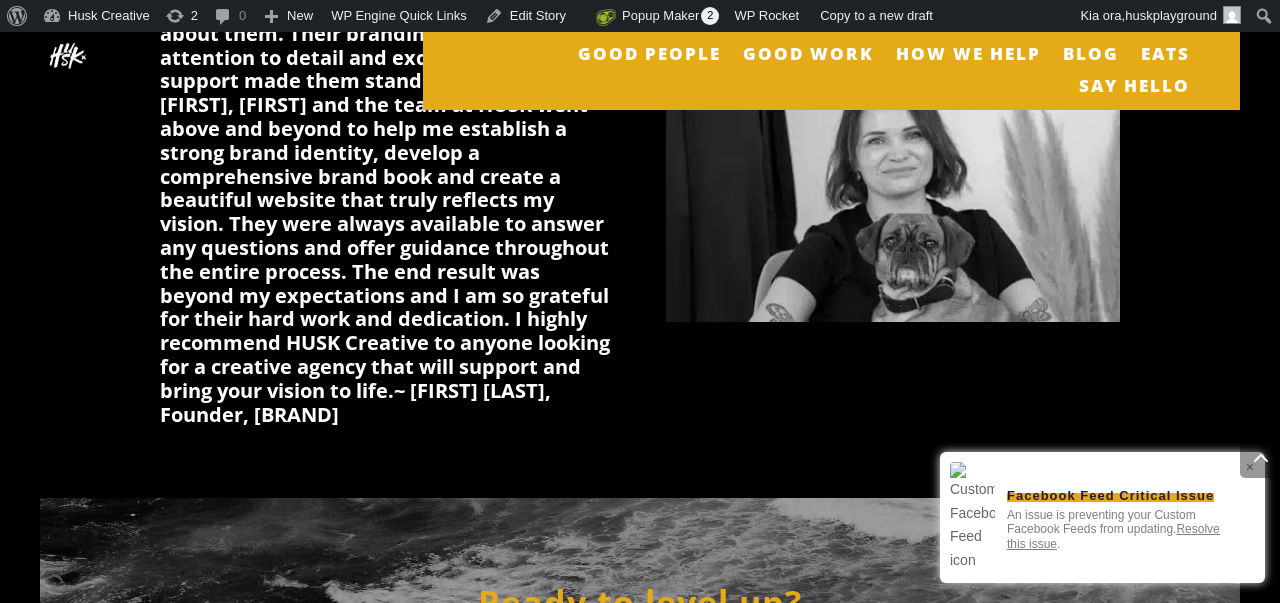 click on "“I recently worked with HUSK Creative for the launch of my clothing business [STREET] and I have nothing but amazing things to say about them. Their branding expertise, attention to detail and exceptional customer support made them stand out from the rest. [FIRST], [FIRST] and the team at HUSK went above and beyond to help me establish a strong brand identity, develop a comprehensive brand book and create a beautiful website that truly reflects my vision. They were always available to answer any questions and offer guidance throughout the entire process. The end result was beyond my expectations and I am so grateful for their hard work and dedication. I highly recommend HUSK Creative to anyone looking for a creative agency that will support and bring your vision to life. ” ~ [FIRST] [LAST], Founder, [BRAND]" at bounding box center (640, 188) 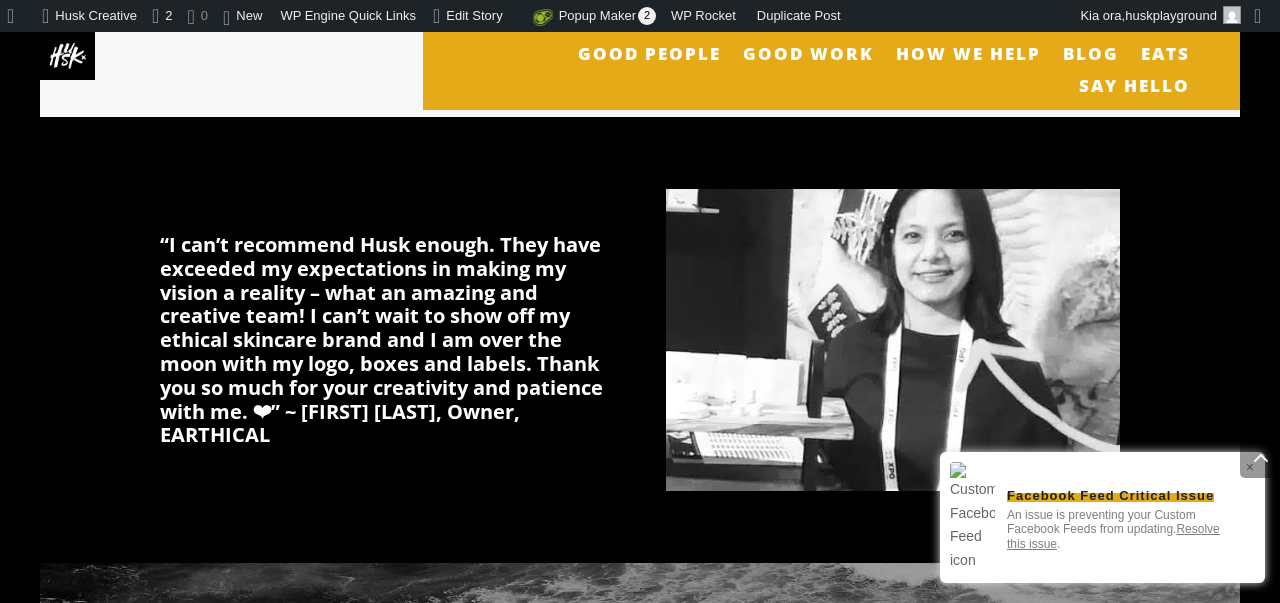 scroll, scrollTop: 1208, scrollLeft: 0, axis: vertical 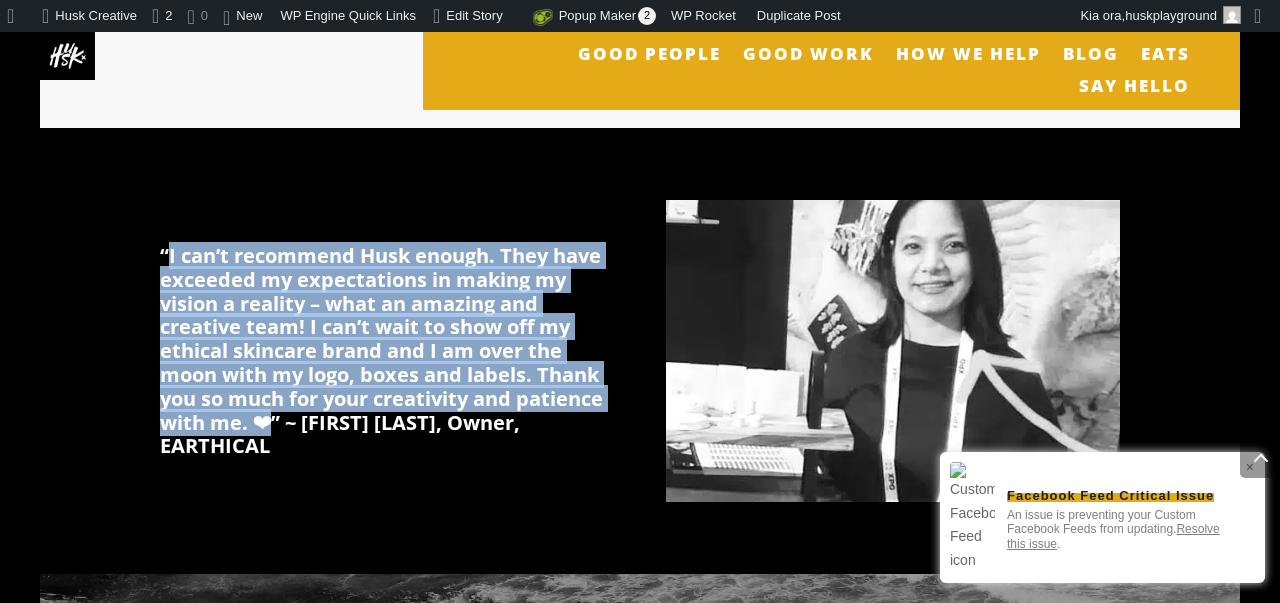 drag, startPoint x: 167, startPoint y: 199, endPoint x: 342, endPoint y: 336, distance: 222.2476 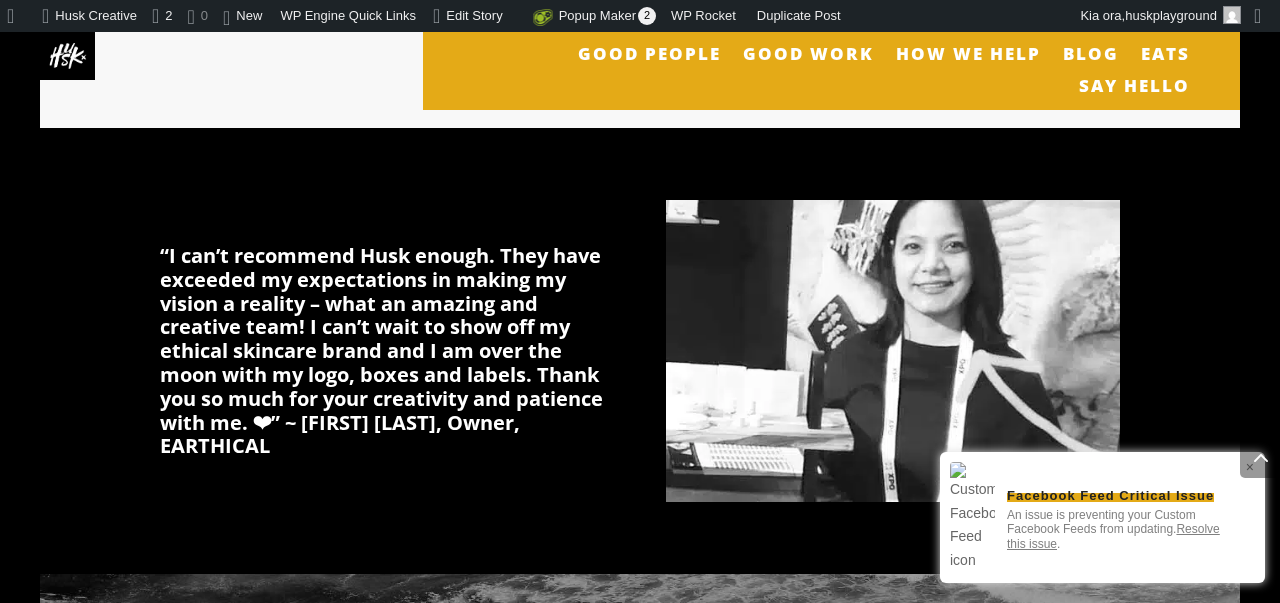 click on "I can’t recommend Husk enough. They have exceeded my expectations in making my vision a reality – what an amazing and creative team! I can’t wait to show off my ethical skincare brand and I am over the moon with my logo, boxes and labels. Thank you so much for your creativity and patience with me. ❤” ~ [FIRST] [LAST], Owner, EARTHICAL" at bounding box center [387, 351] 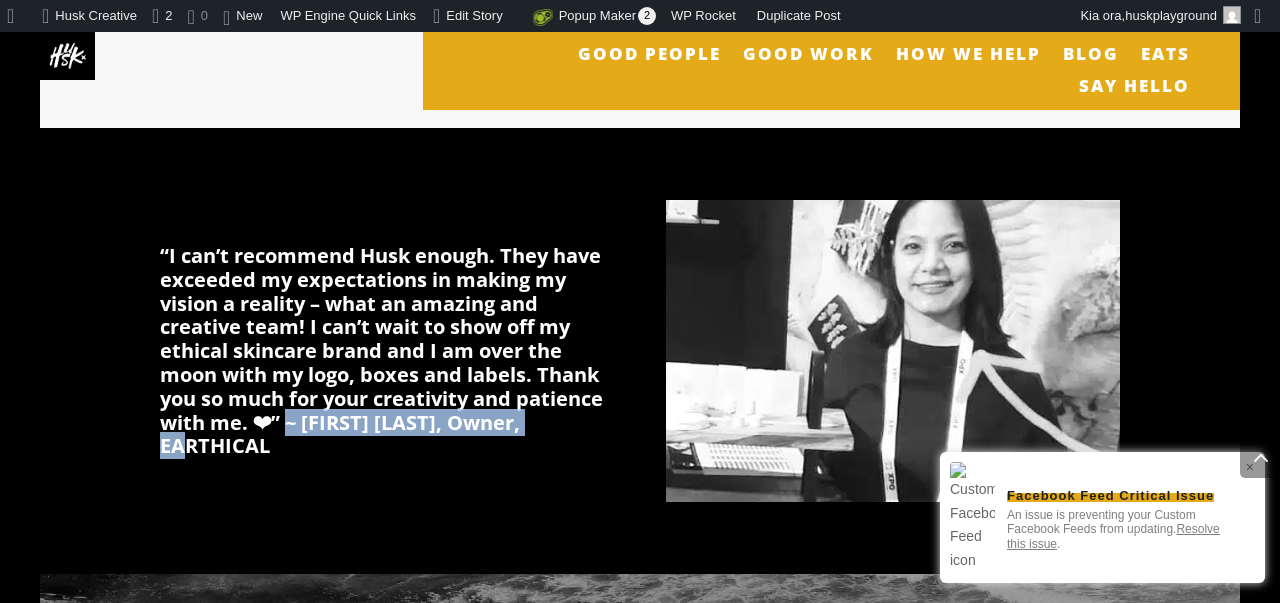 drag, startPoint x: 357, startPoint y: 348, endPoint x: 366, endPoint y: 364, distance: 18.35756 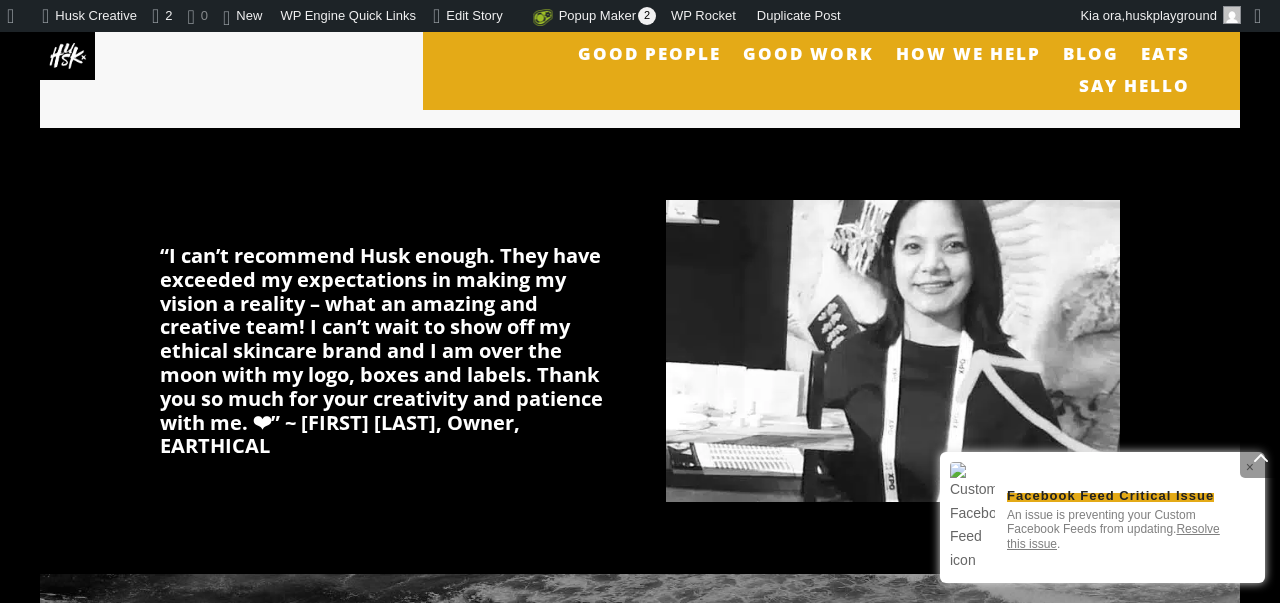 click on "I can’t recommend Husk enough. They have exceeded my expectations in making my vision a reality – what an amazing and creative team! I can’t wait to show off my ethical skincare brand and I am over the moon with my logo, boxes and labels. Thank you so much for your creativity and patience with me. ❤” ~ [FIRST] [LAST], Owner, EARTHICAL" at bounding box center (381, 350) 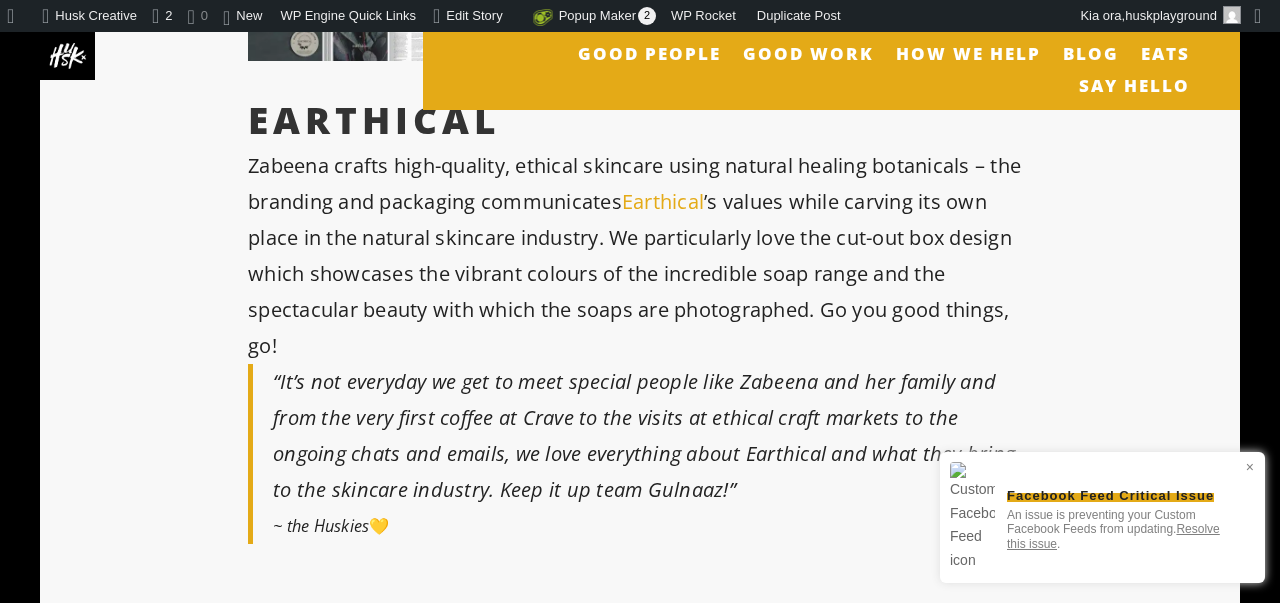 scroll, scrollTop: 673, scrollLeft: 0, axis: vertical 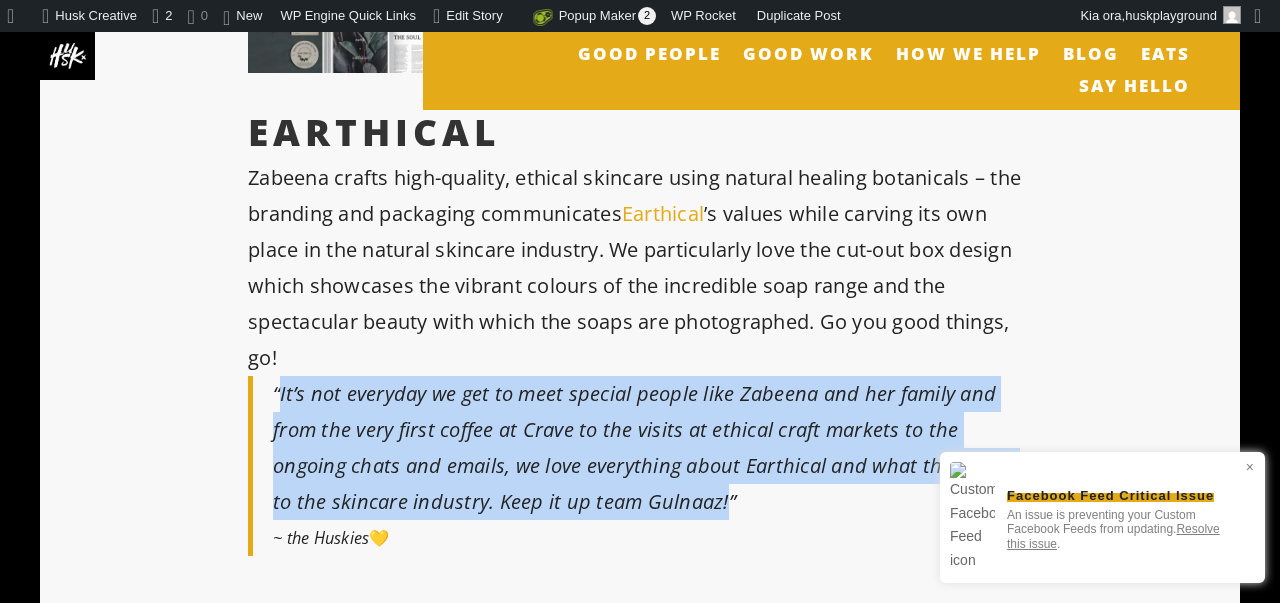 drag, startPoint x: 277, startPoint y: 325, endPoint x: 651, endPoint y: 434, distance: 389.56 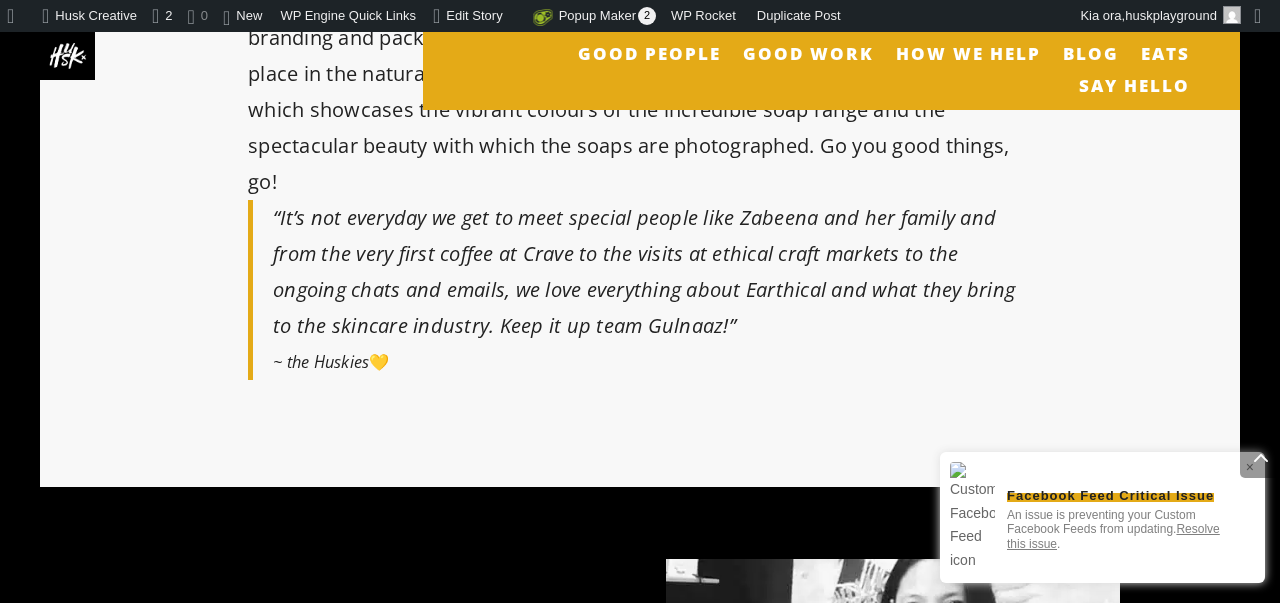 click on "I can’t recommend Husk enough. They have exceeded my expectations in making my vision a reality – what an amazing and creative team! I can’t wait to show off my ethical skincare brand and I am over the moon with my logo, boxes and labels. Thank you so much for your creativity and patience with me. ❤” ~ [FIRST] [LAST], Owner, EARTHICAL" at bounding box center (640, 710) 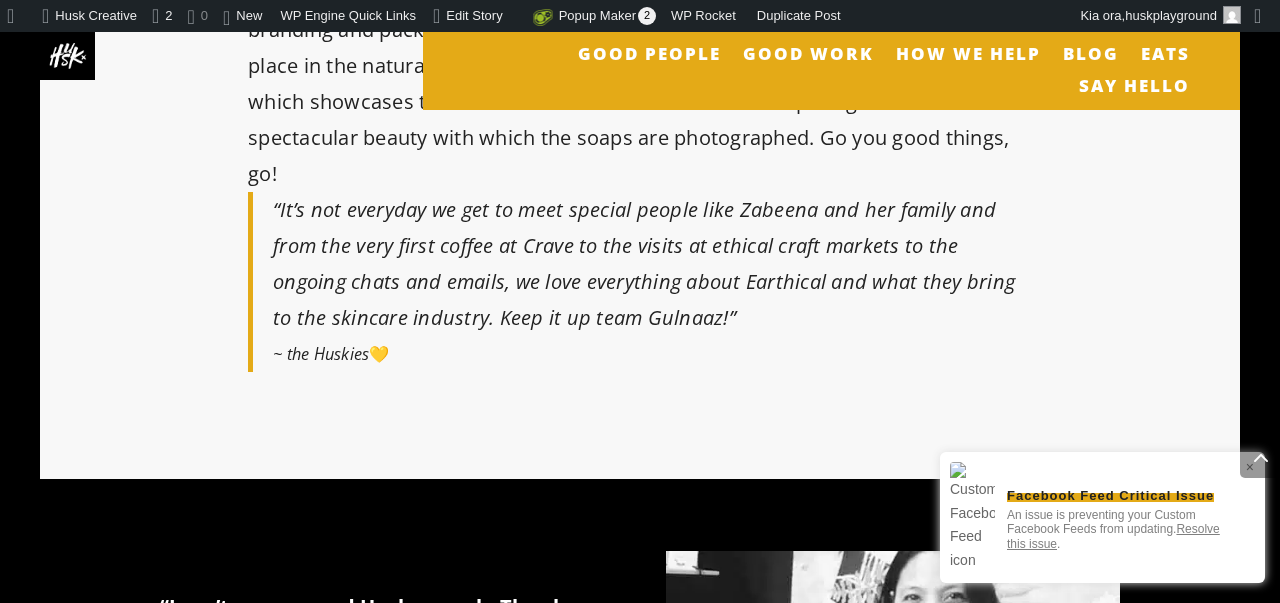 scroll, scrollTop: 863, scrollLeft: 0, axis: vertical 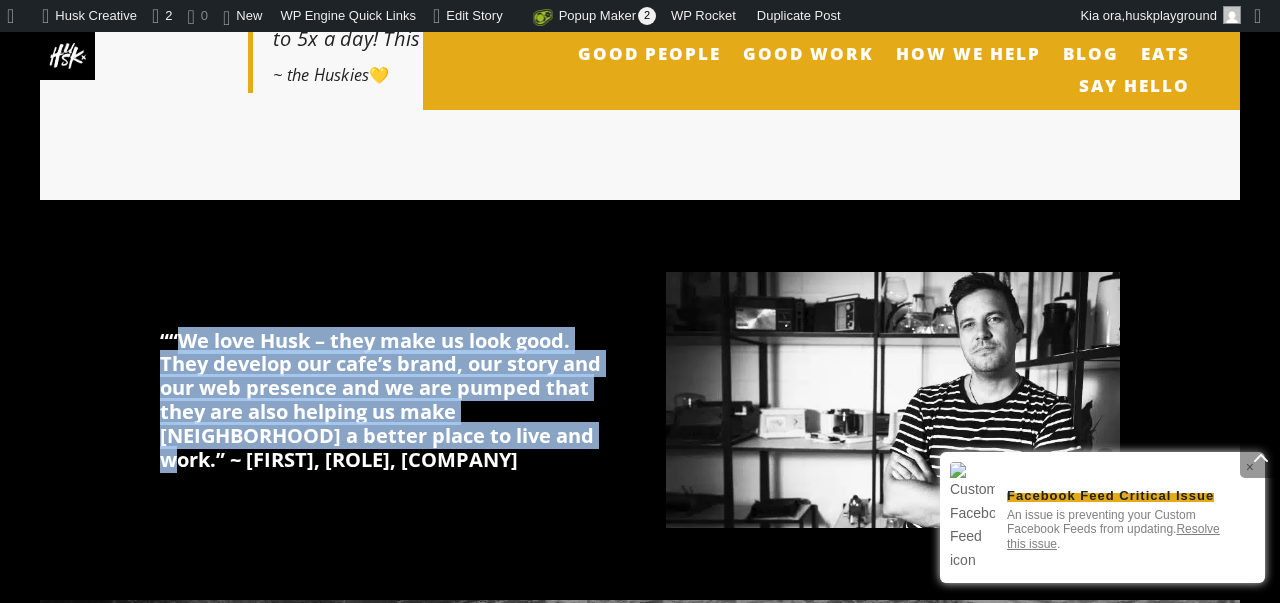 drag, startPoint x: 174, startPoint y: 292, endPoint x: 247, endPoint y: 384, distance: 117.4436 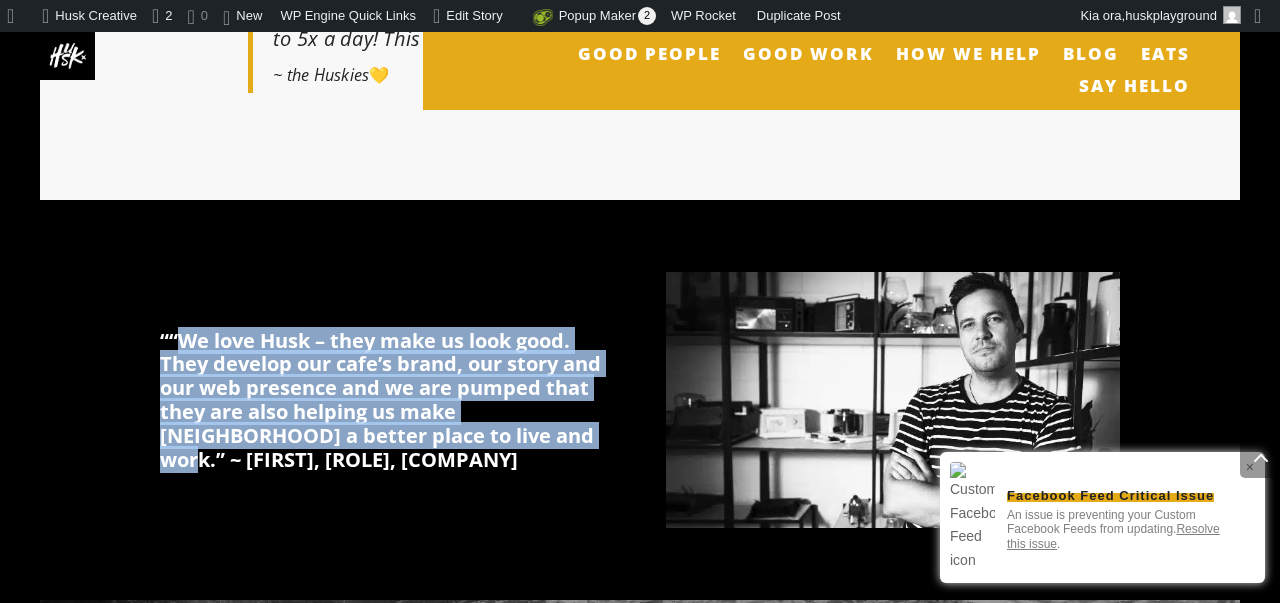 click on "“We love Husk – they make us look good. They develop our cafe’s brand, our story and our web presence and we are pumped that they are also helping us make [NEIGHBORHOOD] a better place to live and work.” ~ [FIRST], [ROLE], [COMPANY]" at bounding box center (380, 400) 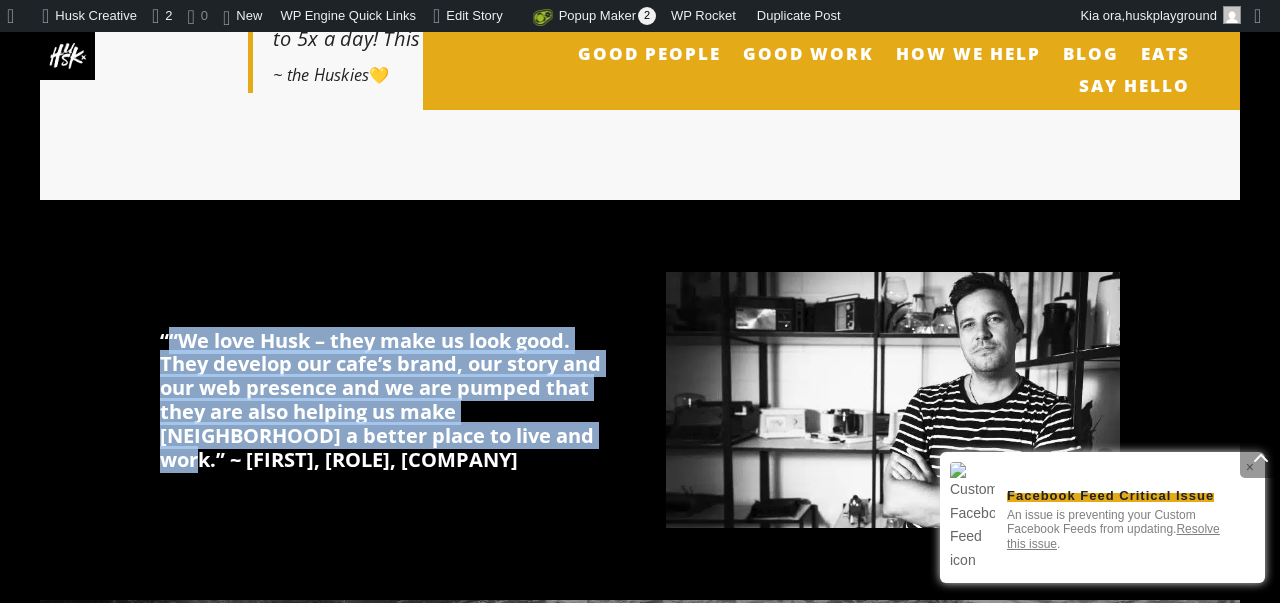copy on "“We love Husk – they make us look good. They develop our cafe’s brand, our story and our web presence and we are pumped that they are also helping us make Morningside a better place to live and work.”" 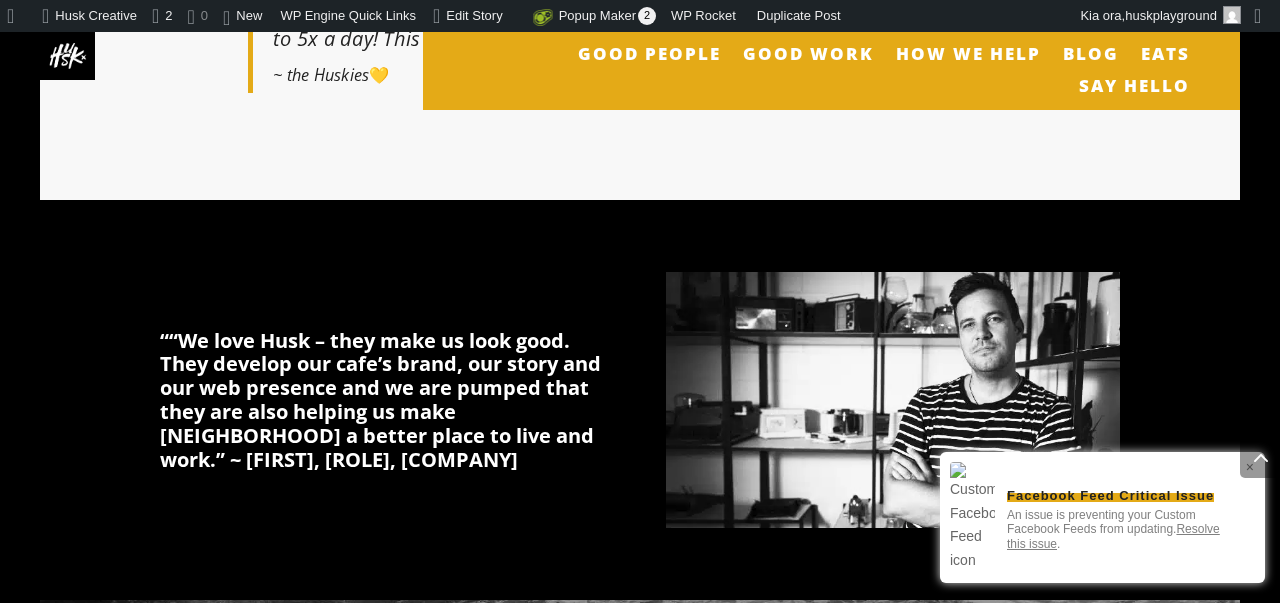 click on "“We love Husk – they make us look good. They develop our cafe’s brand, our story and our web presence and we are pumped that they are also helping us make Morningside a better place to live and work.” ~ Nigel, Manager, CRAVE CAFE" at bounding box center (380, 400) 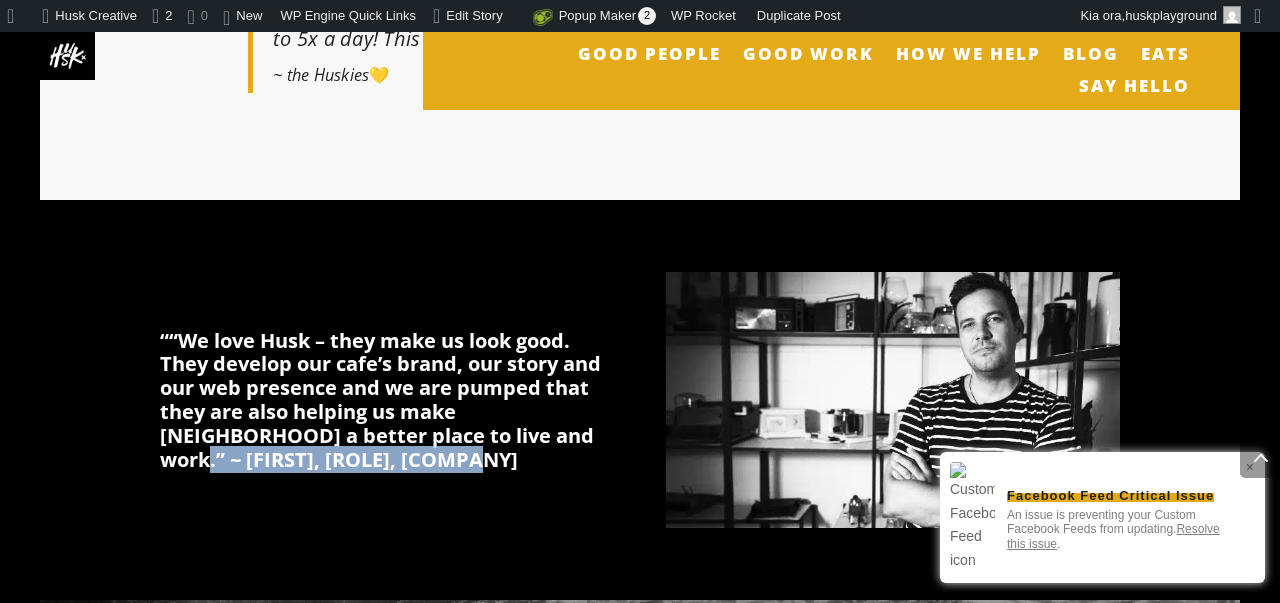 drag, startPoint x: 263, startPoint y: 381, endPoint x: 539, endPoint y: 376, distance: 276.0453 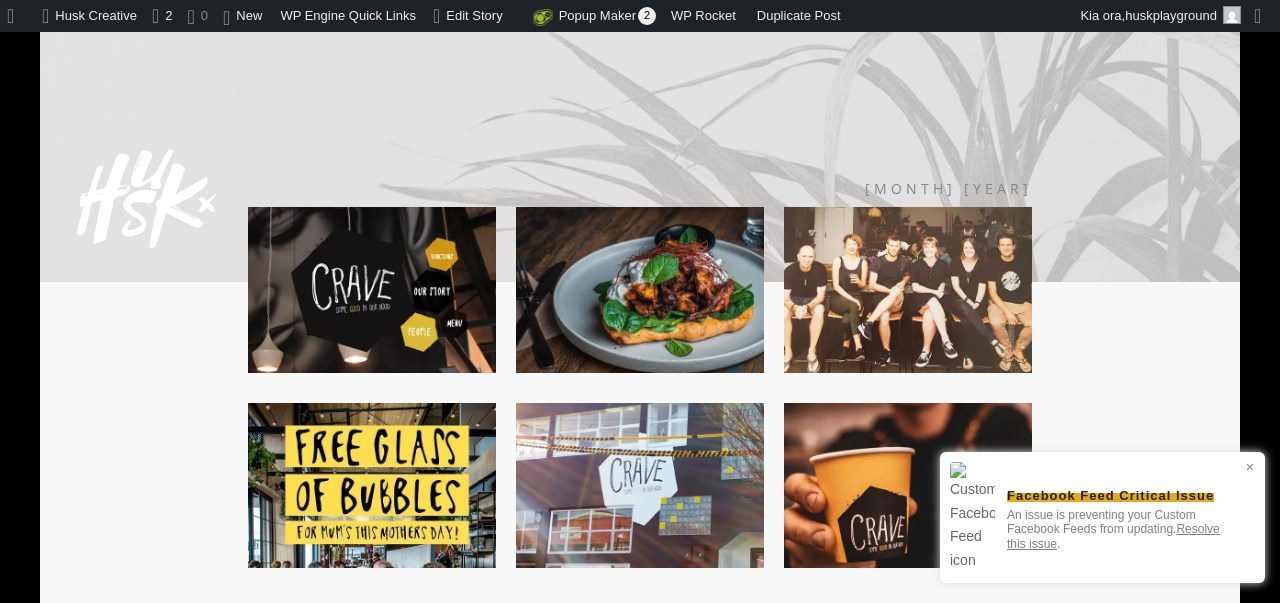 scroll, scrollTop: 0, scrollLeft: 0, axis: both 